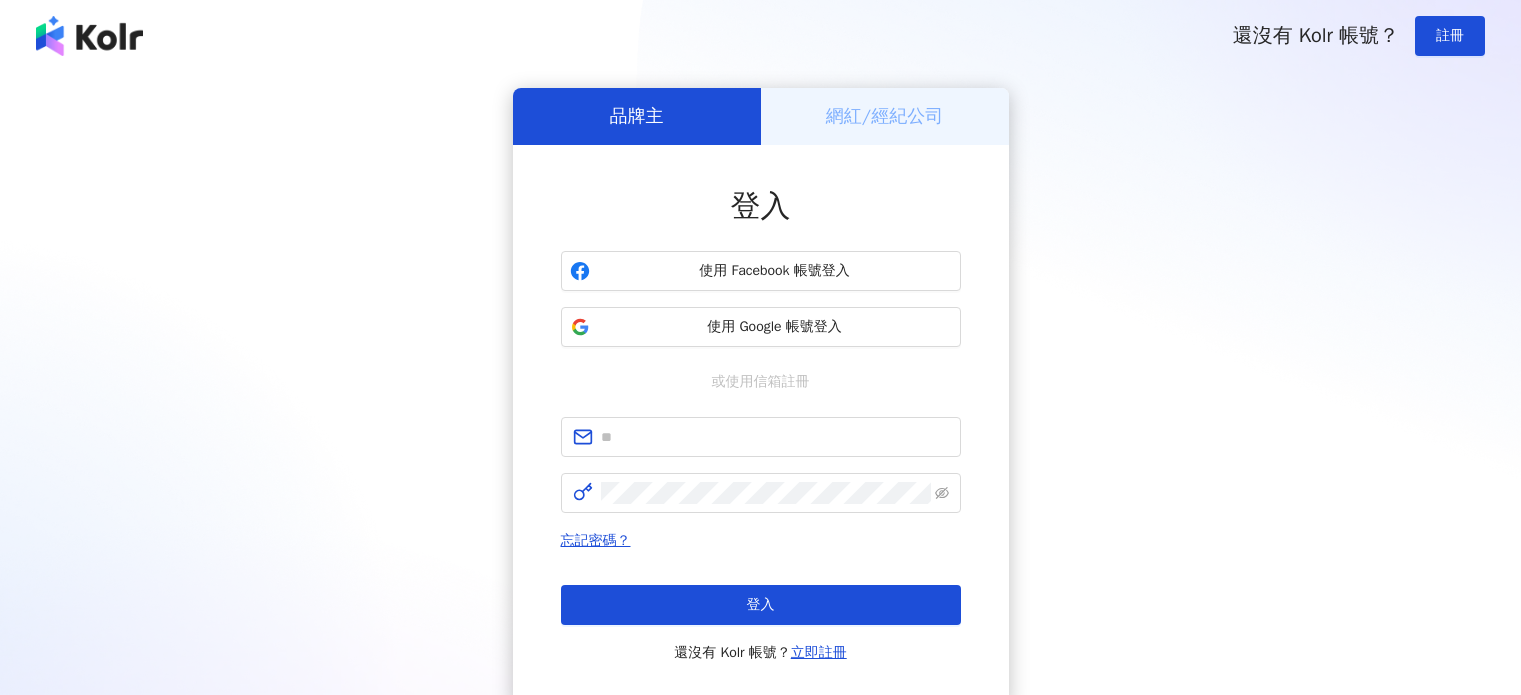 scroll, scrollTop: 0, scrollLeft: 0, axis: both 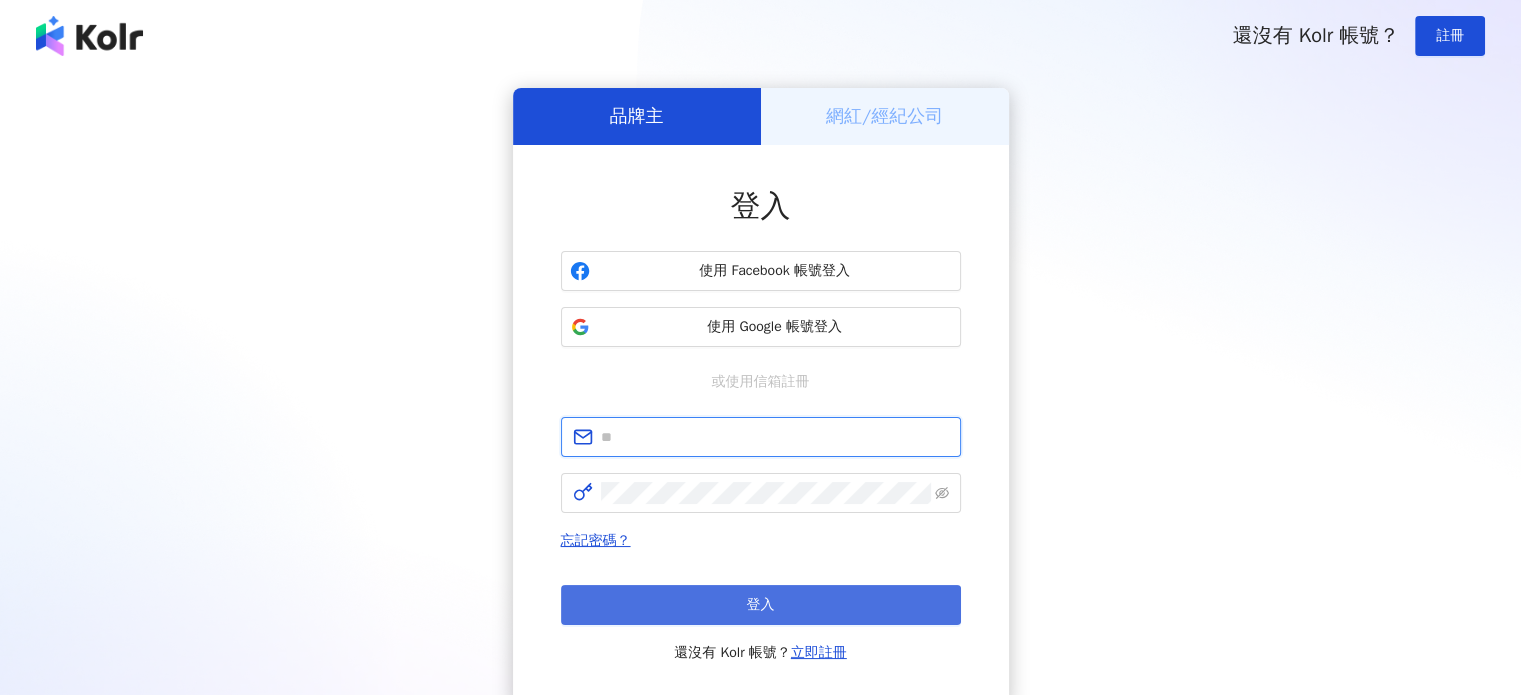 type on "**********" 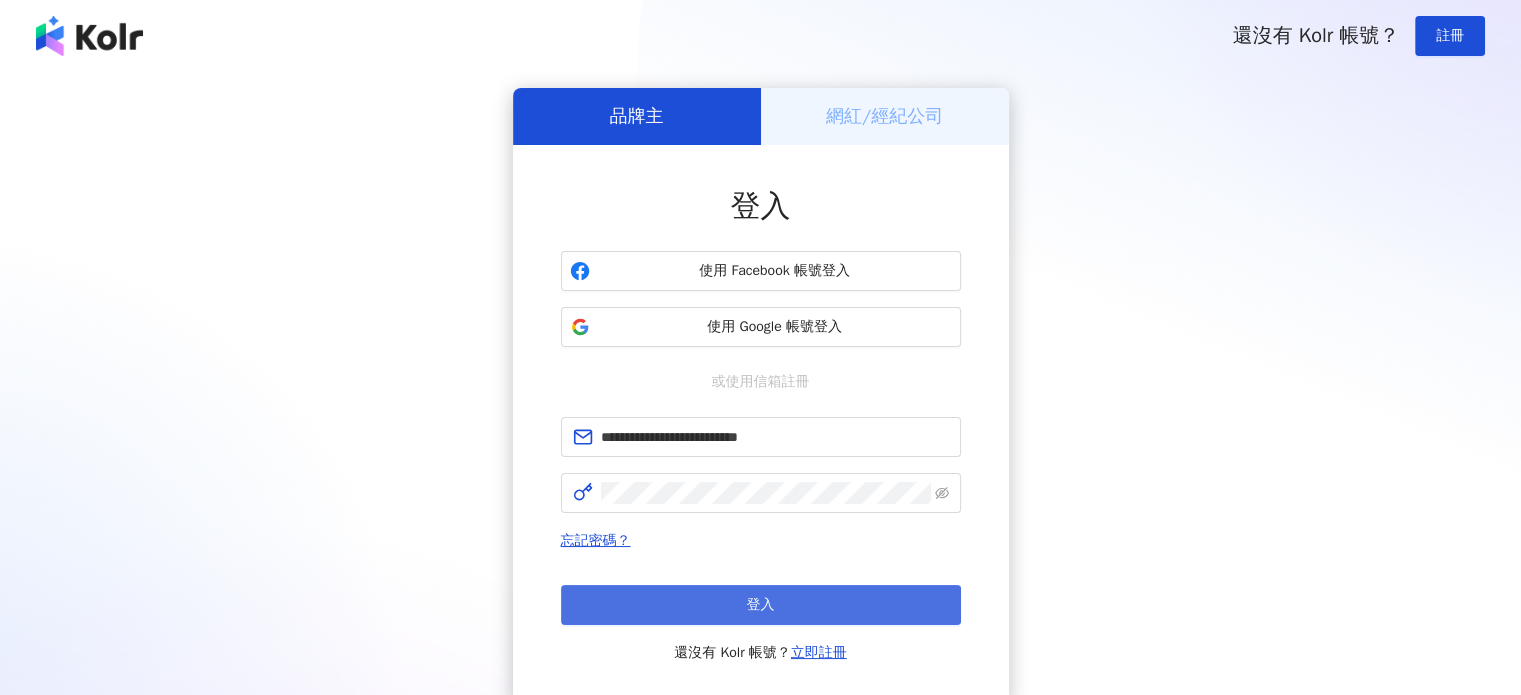 click on "登入" at bounding box center (761, 605) 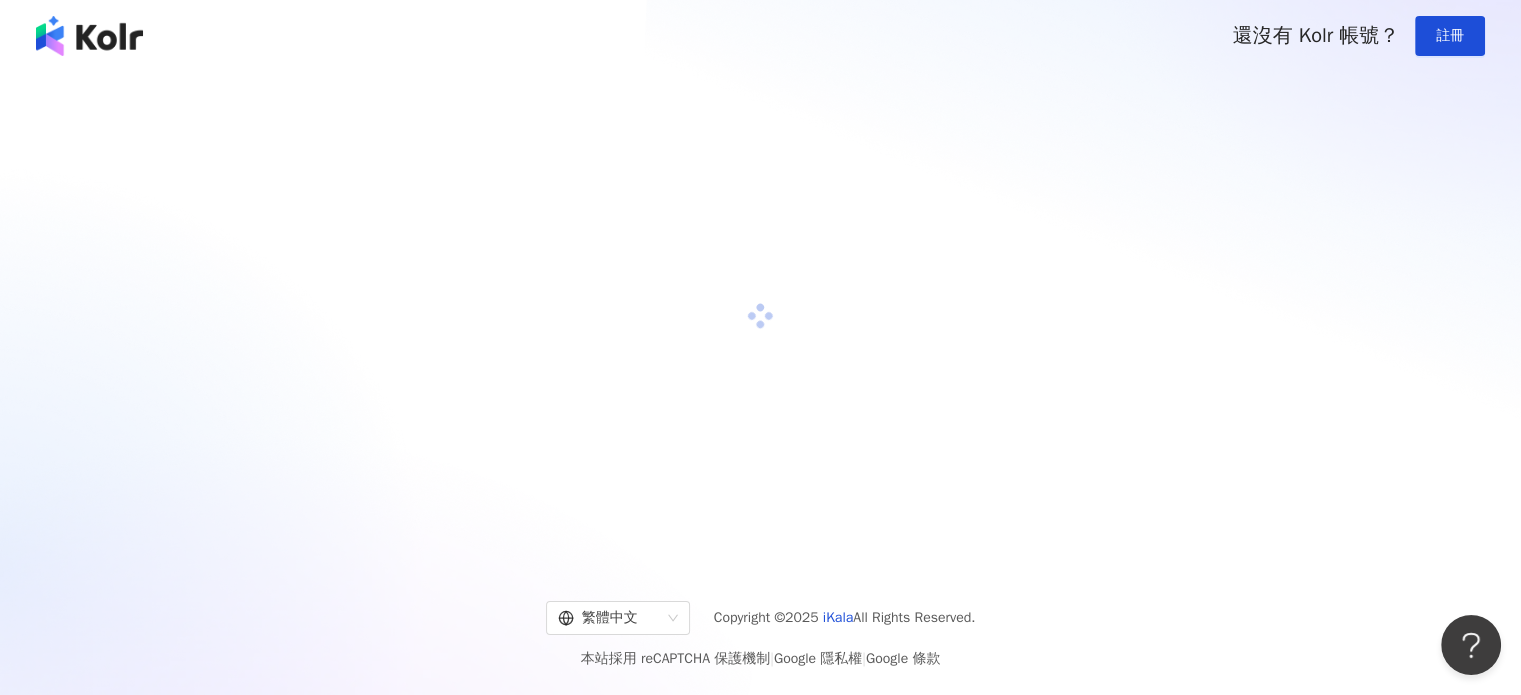 scroll, scrollTop: 0, scrollLeft: 0, axis: both 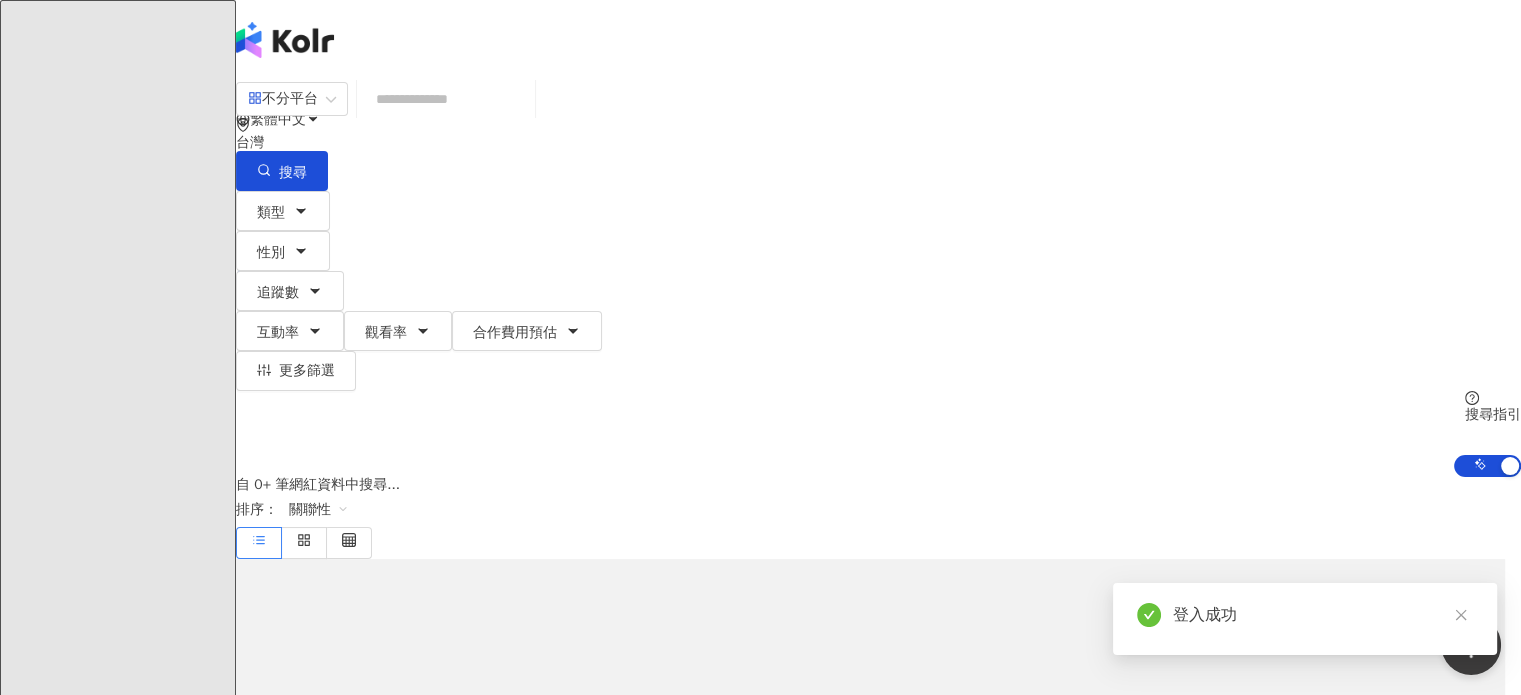 click at bounding box center [446, 99] 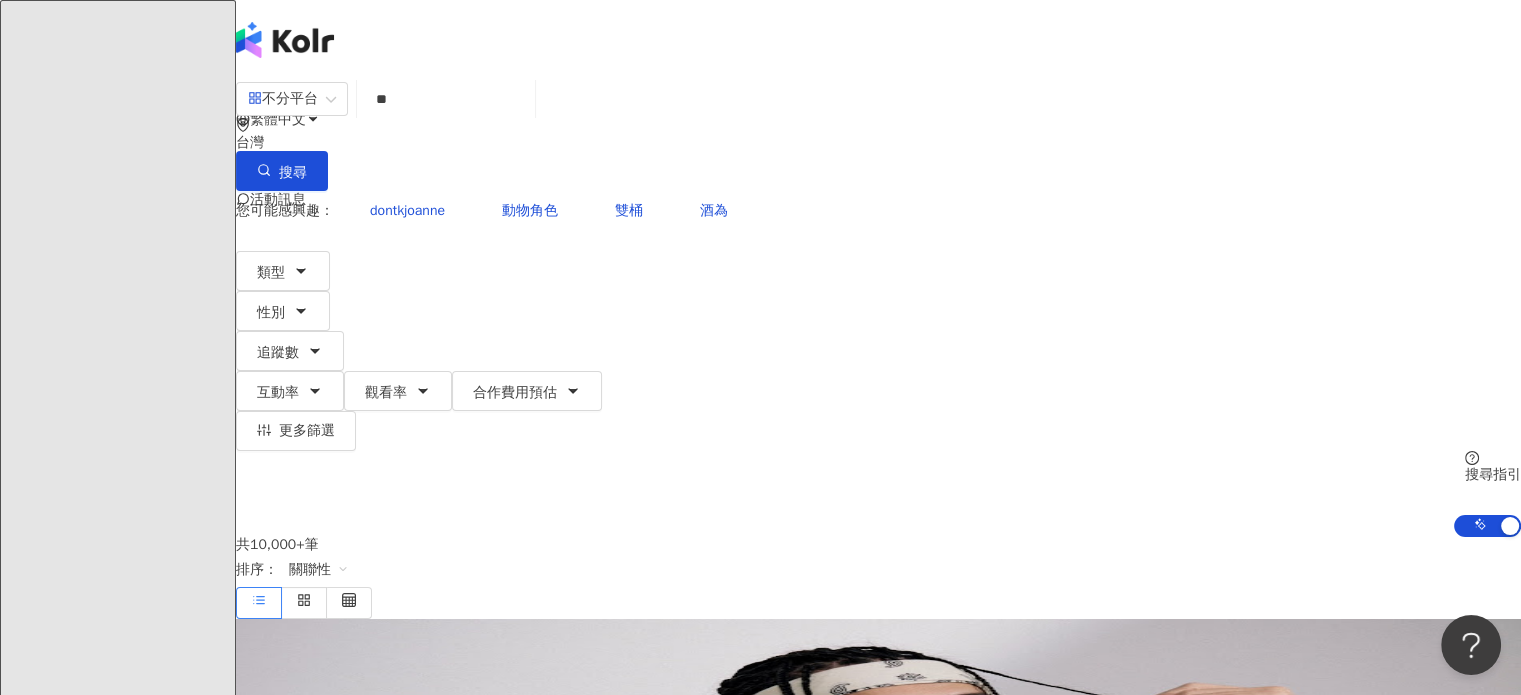 type on "***" 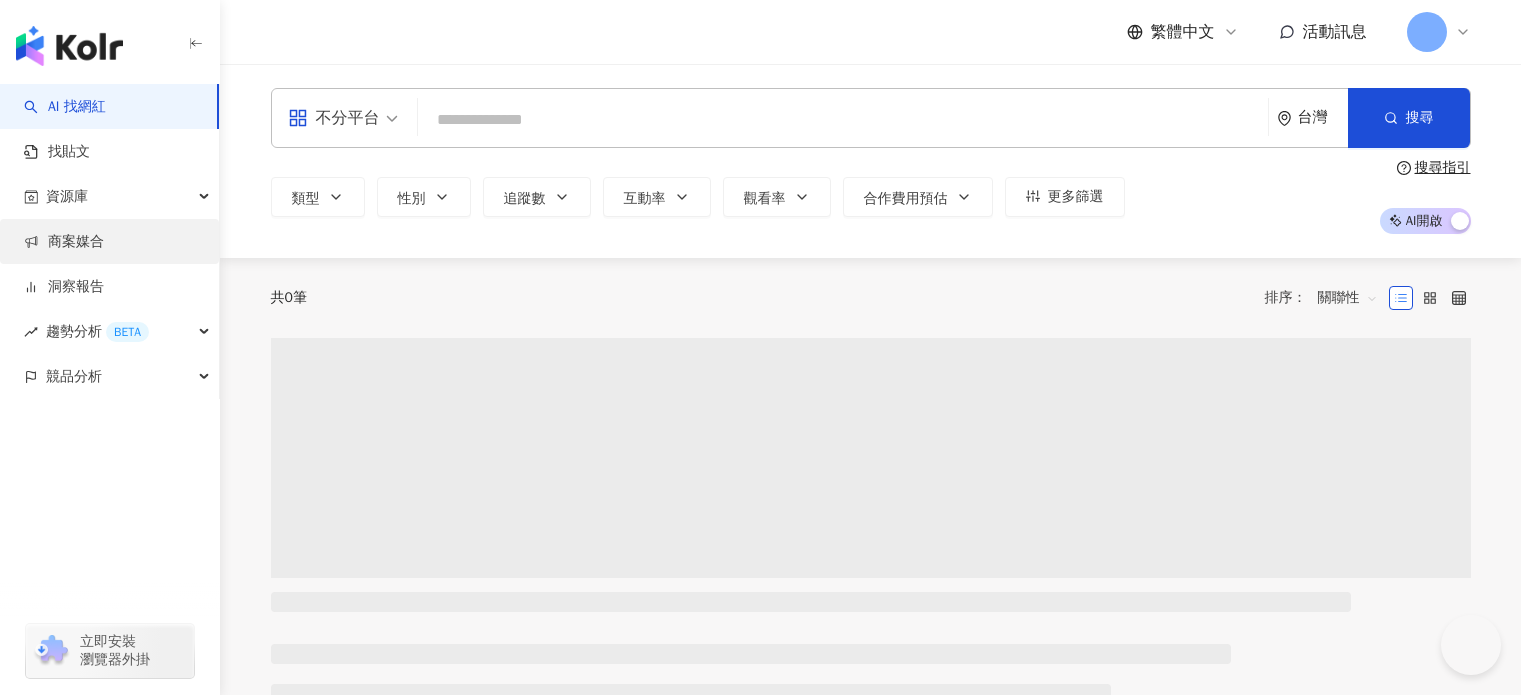scroll, scrollTop: 0, scrollLeft: 0, axis: both 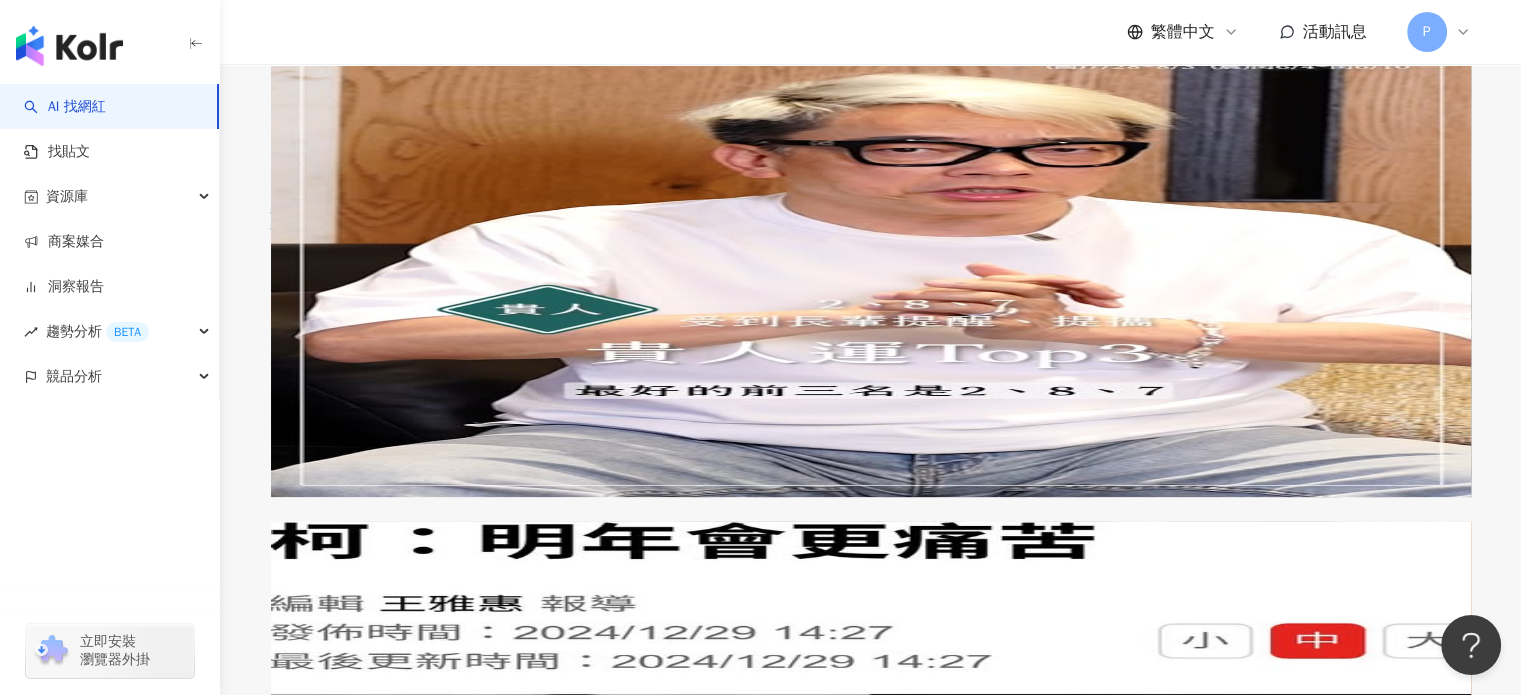 type on "***" 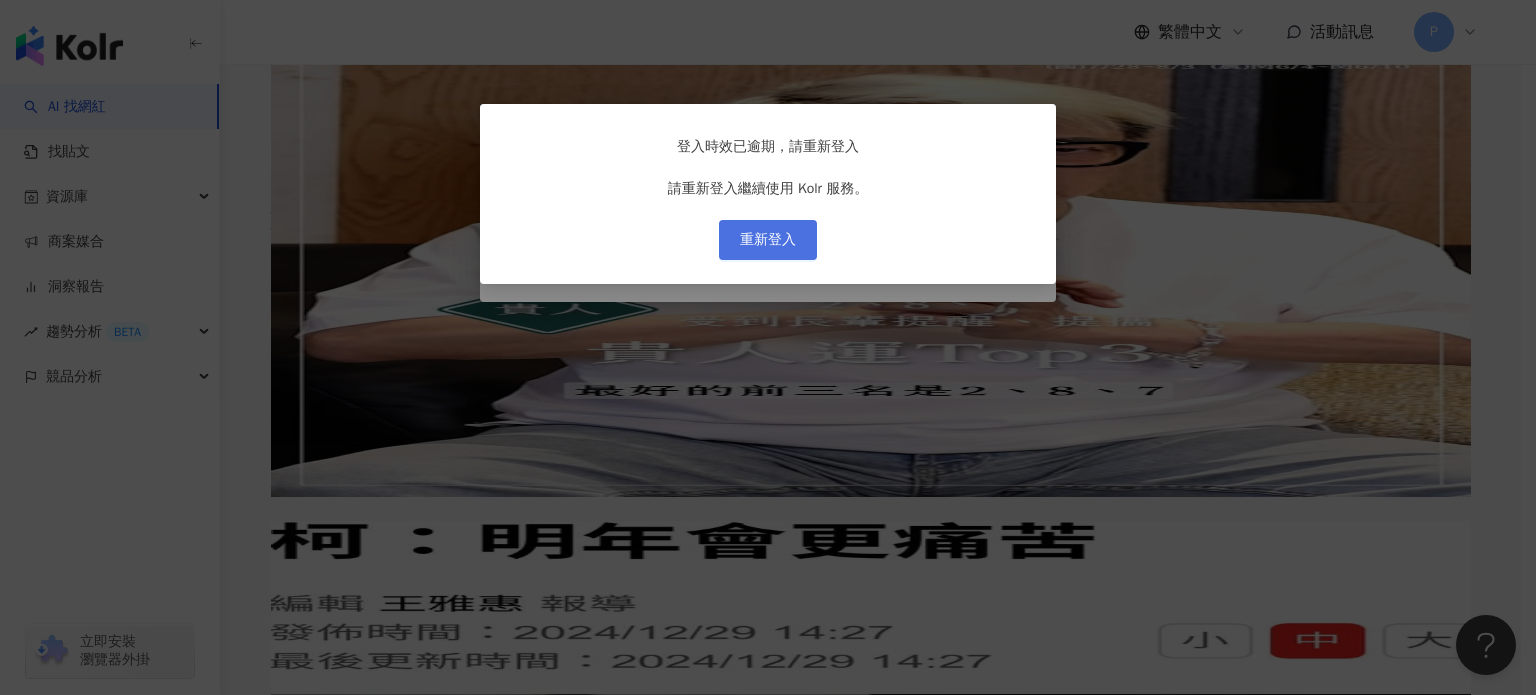 click on "重新登入" at bounding box center (768, 240) 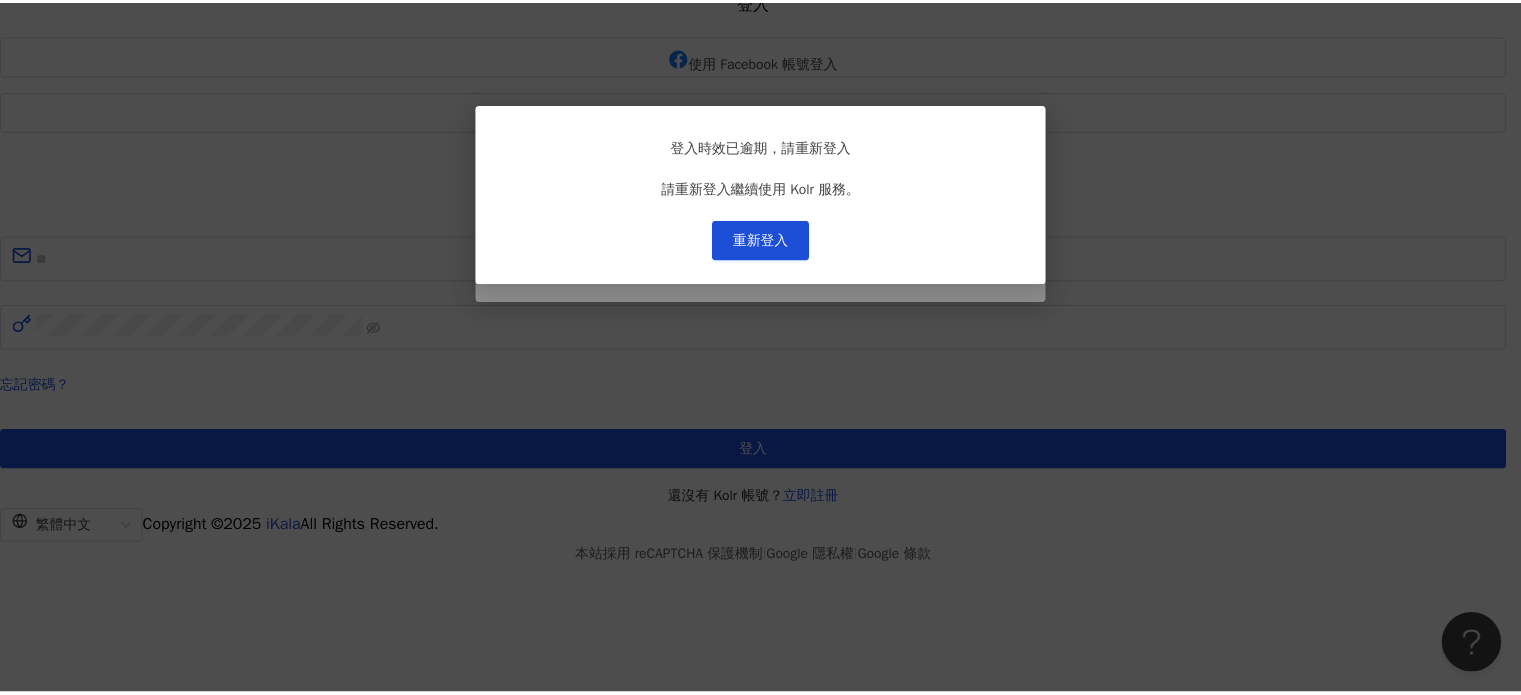 scroll, scrollTop: 0, scrollLeft: 0, axis: both 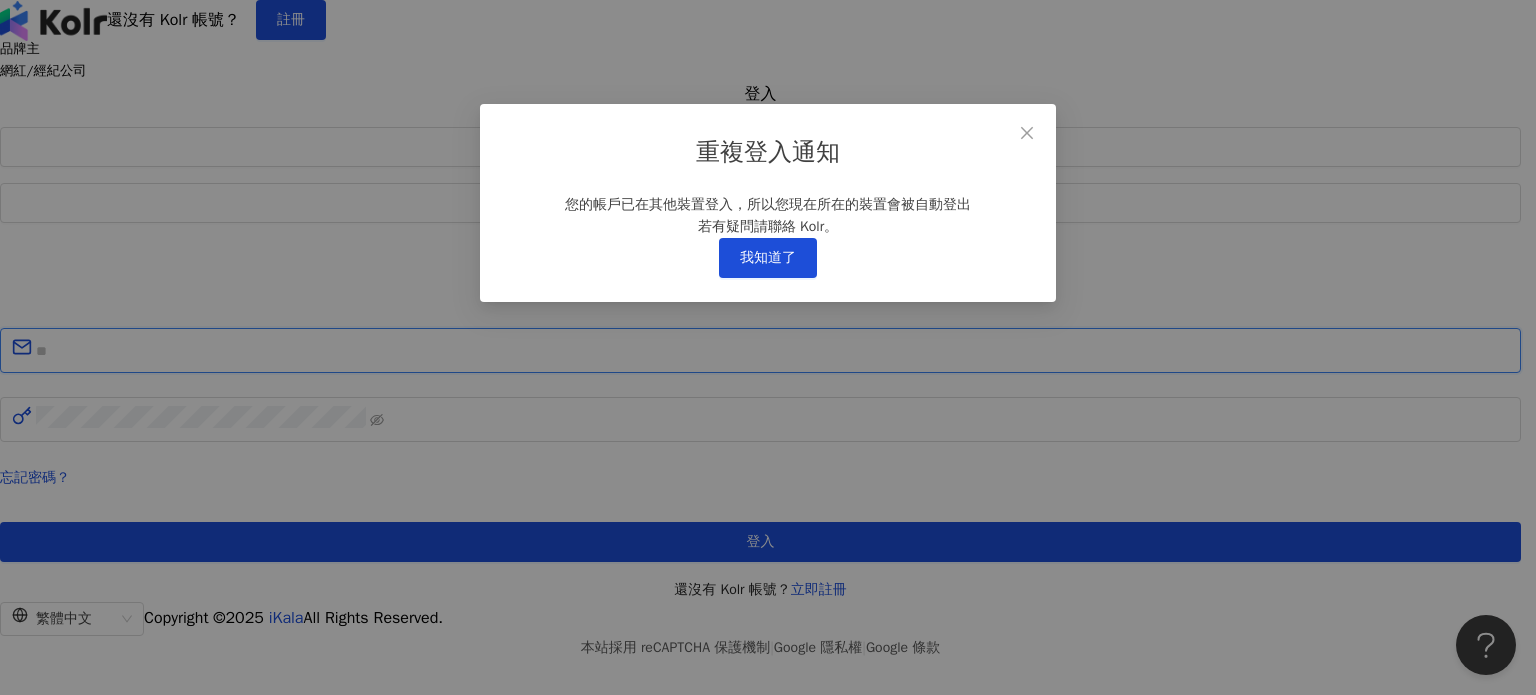 type on "**********" 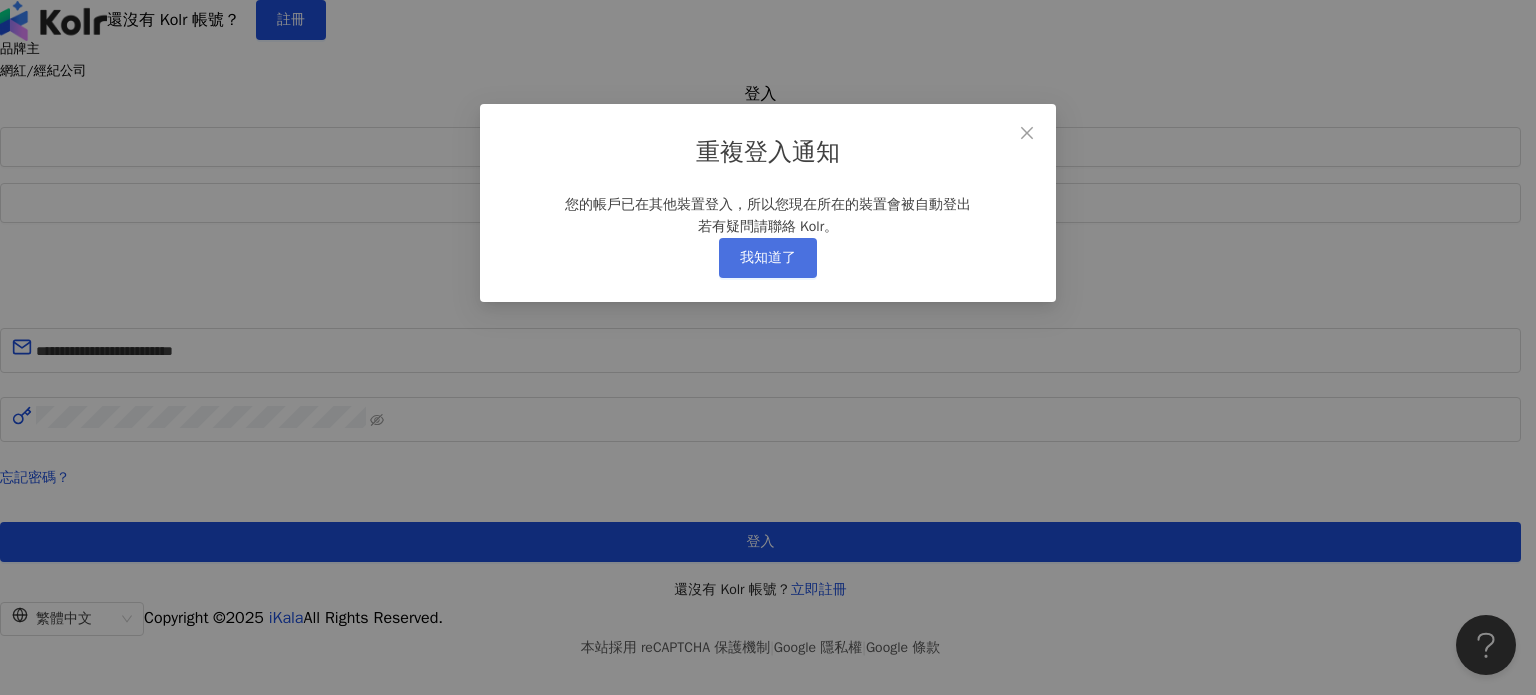 click on "我知道了" at bounding box center (768, 258) 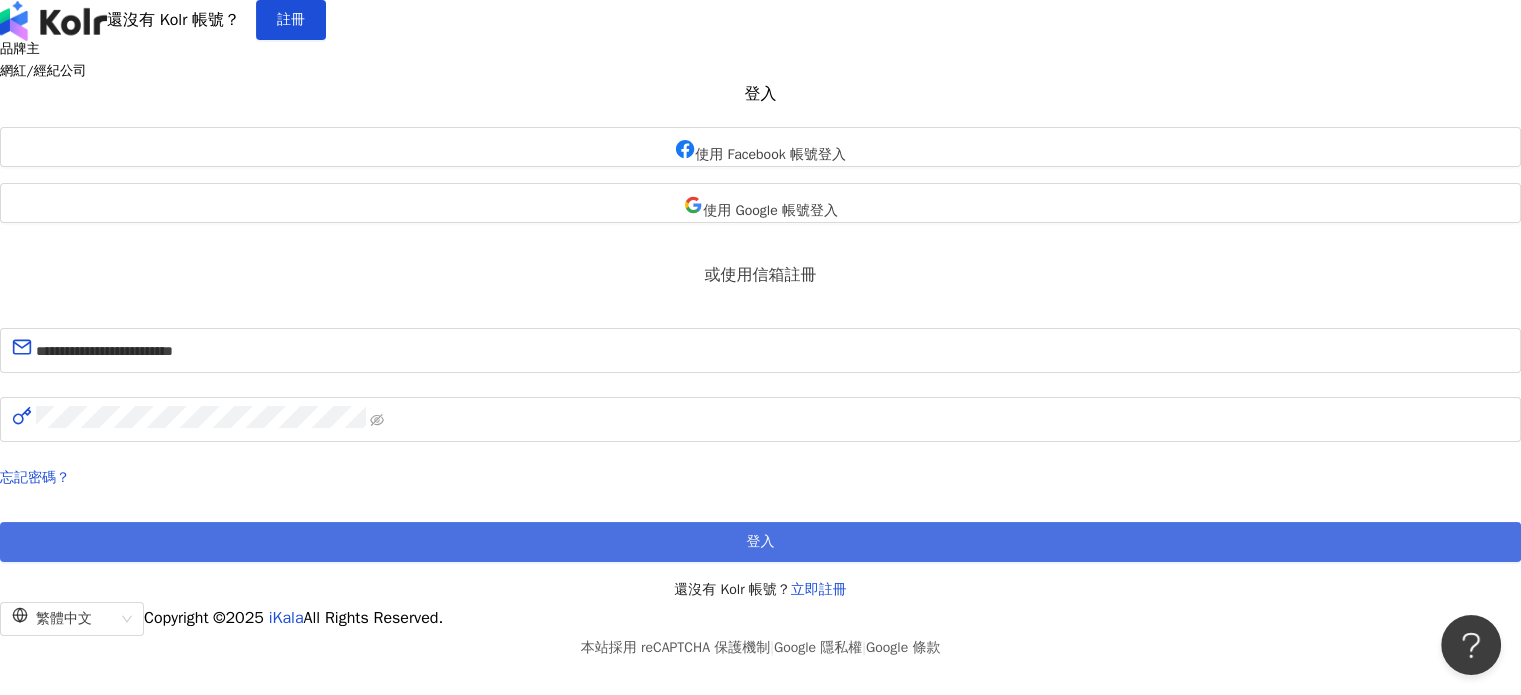 click on "登入" at bounding box center [761, 542] 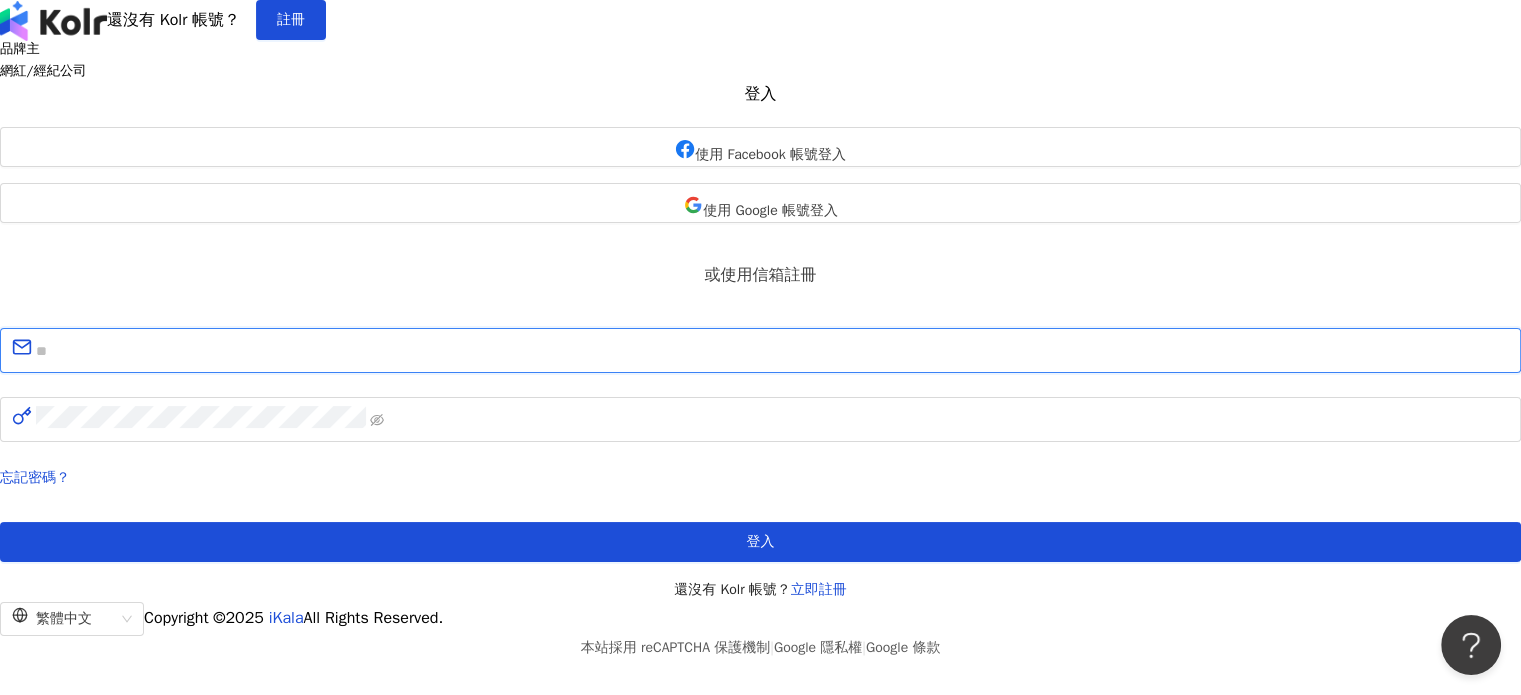 type on "**********" 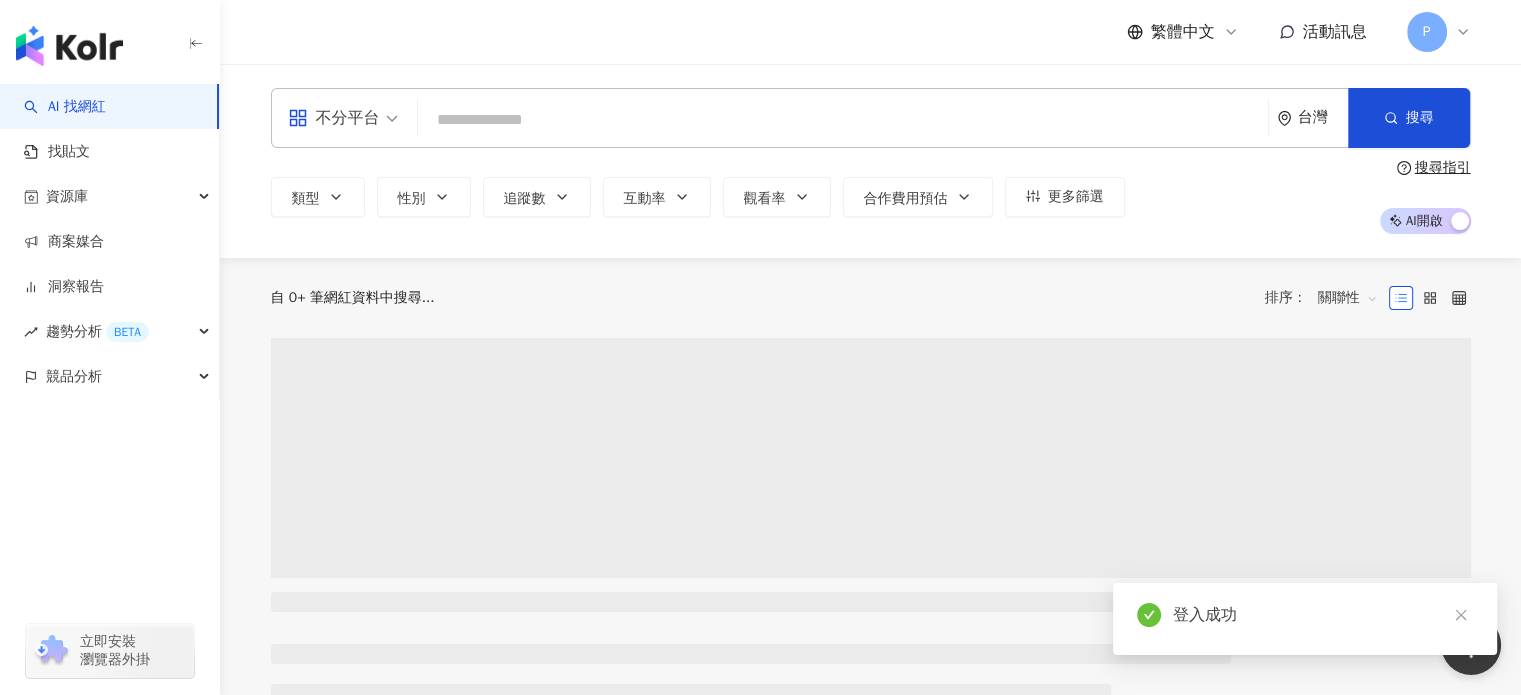 click at bounding box center (843, 120) 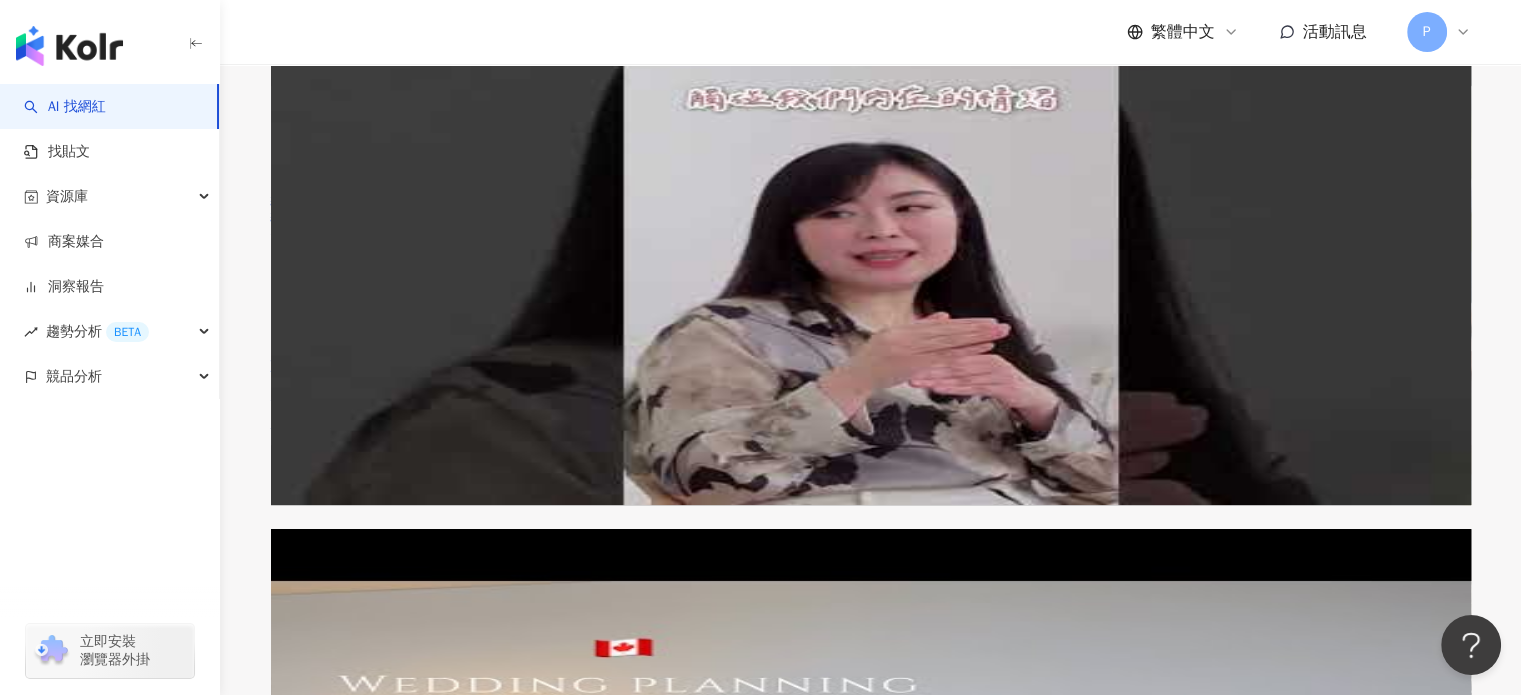 scroll, scrollTop: 300, scrollLeft: 0, axis: vertical 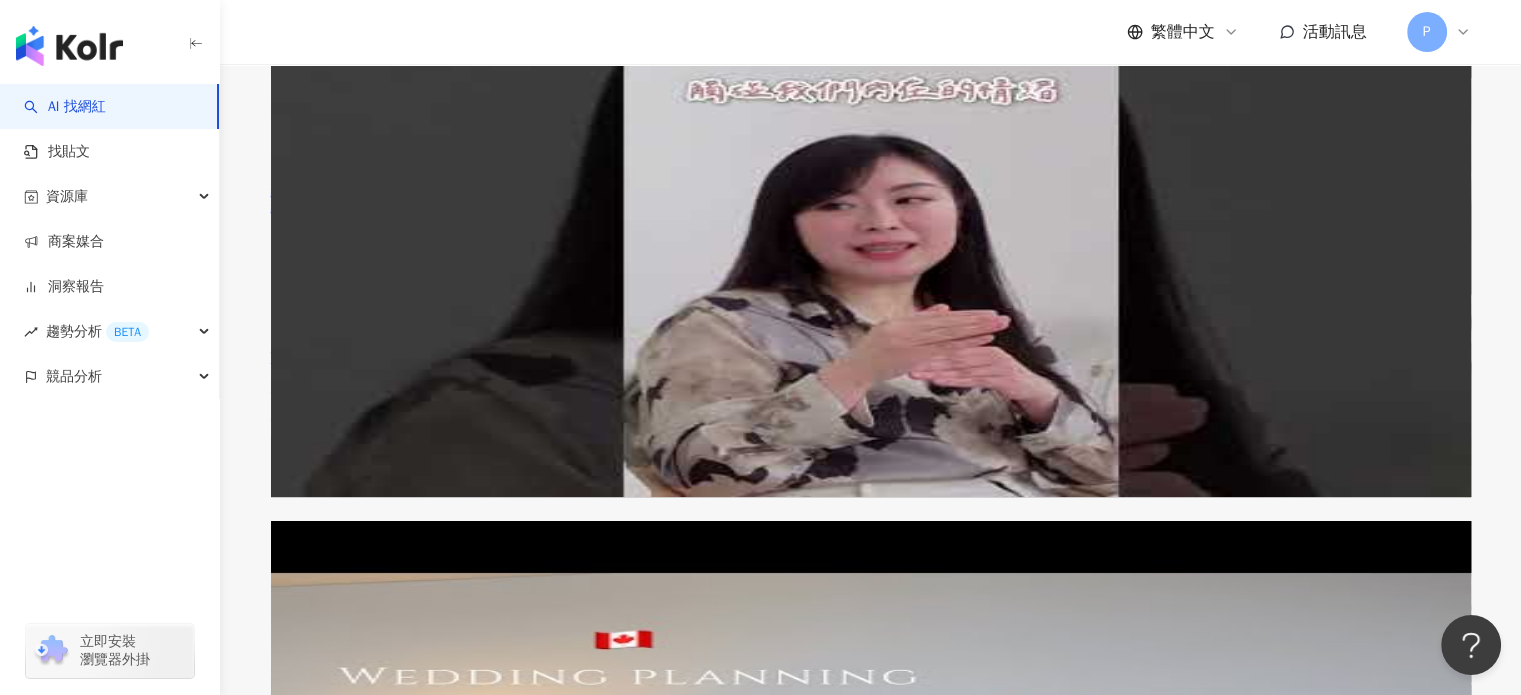 click at bounding box center [386, 93] 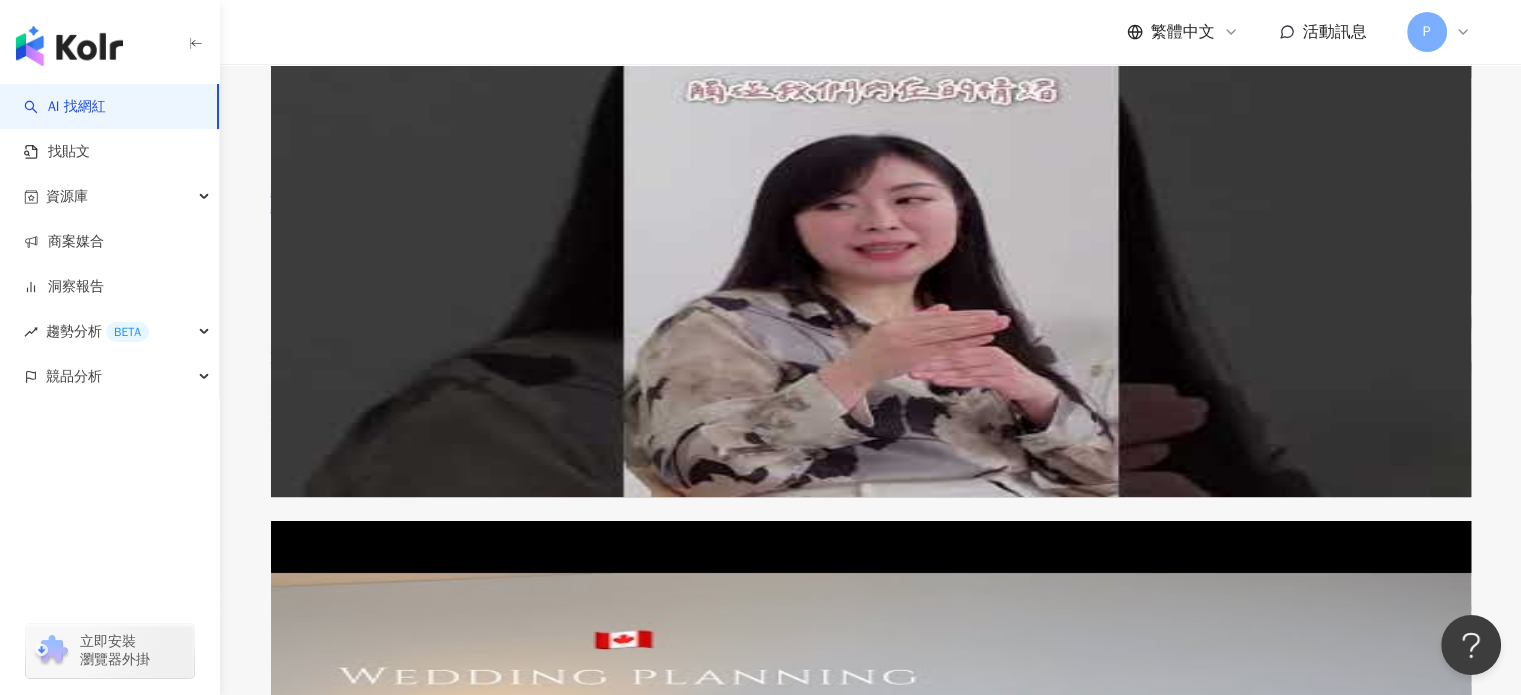 click on "正在搜尋 ： 關鍵字：blairechen 重置 AI  開啟 AI  關閉" at bounding box center [870, 5] 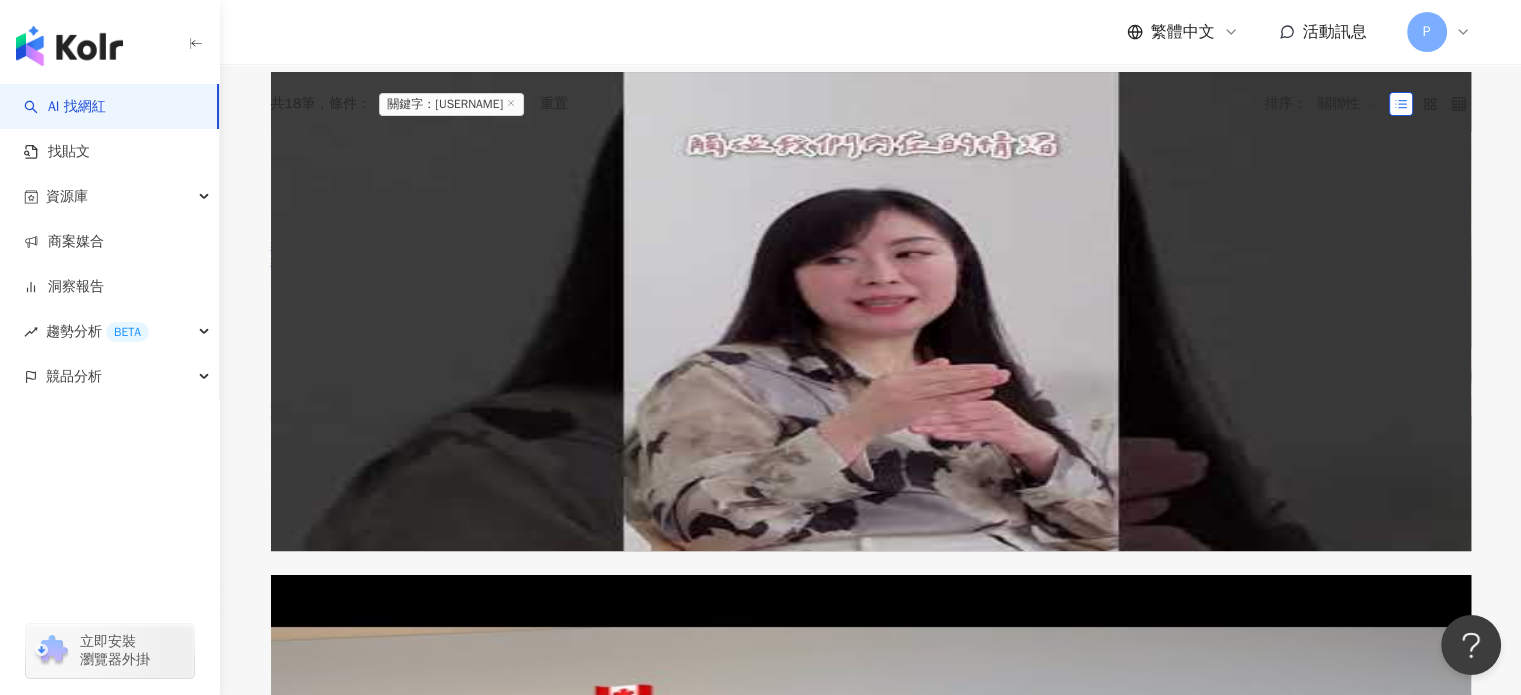 scroll, scrollTop: 0, scrollLeft: 0, axis: both 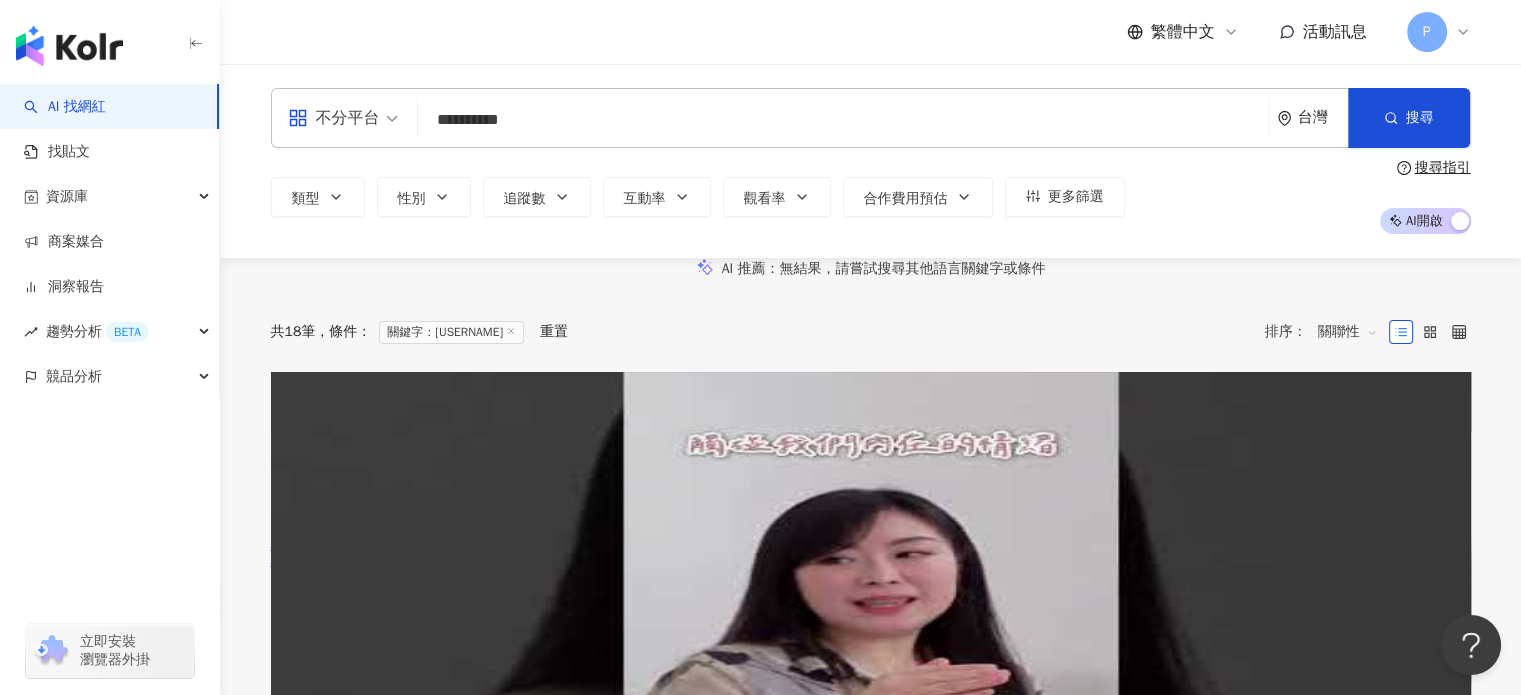 click on "**********" at bounding box center (843, 120) 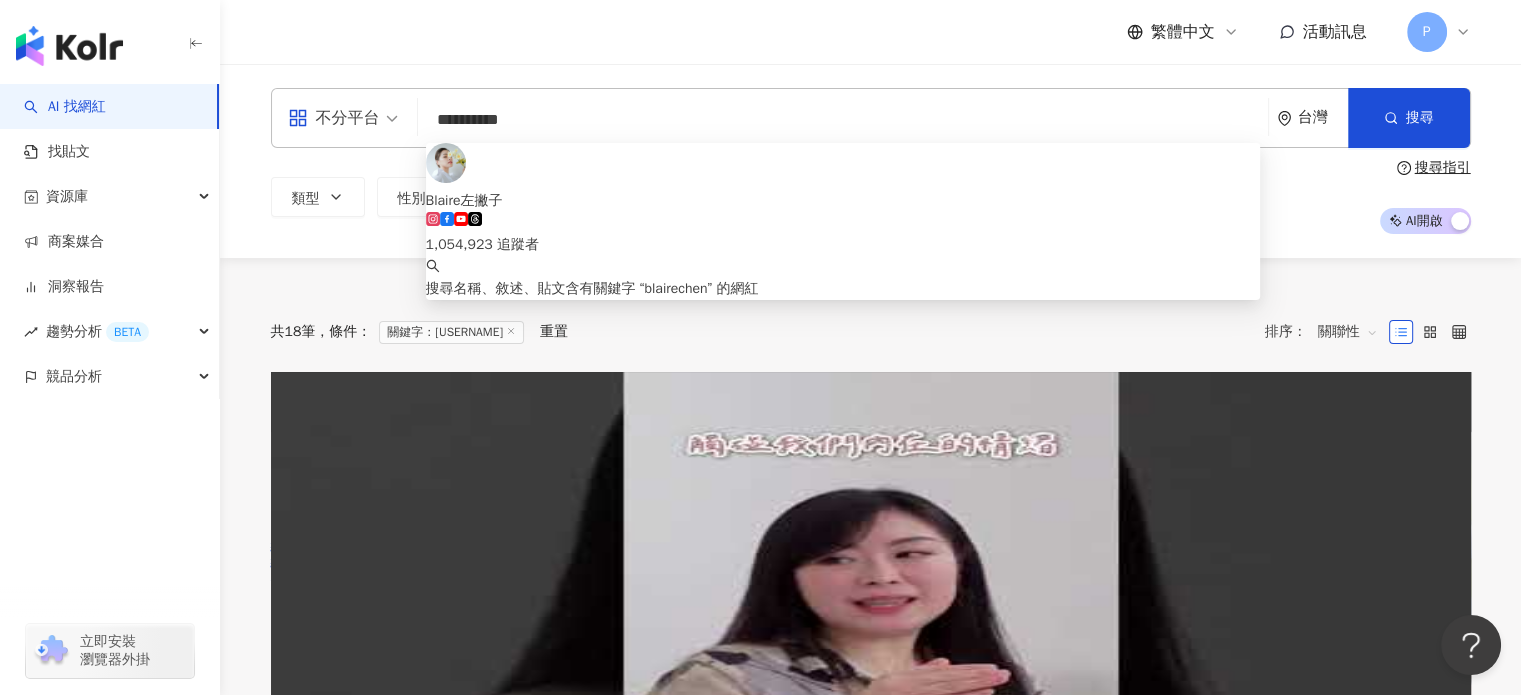 paste on "*" 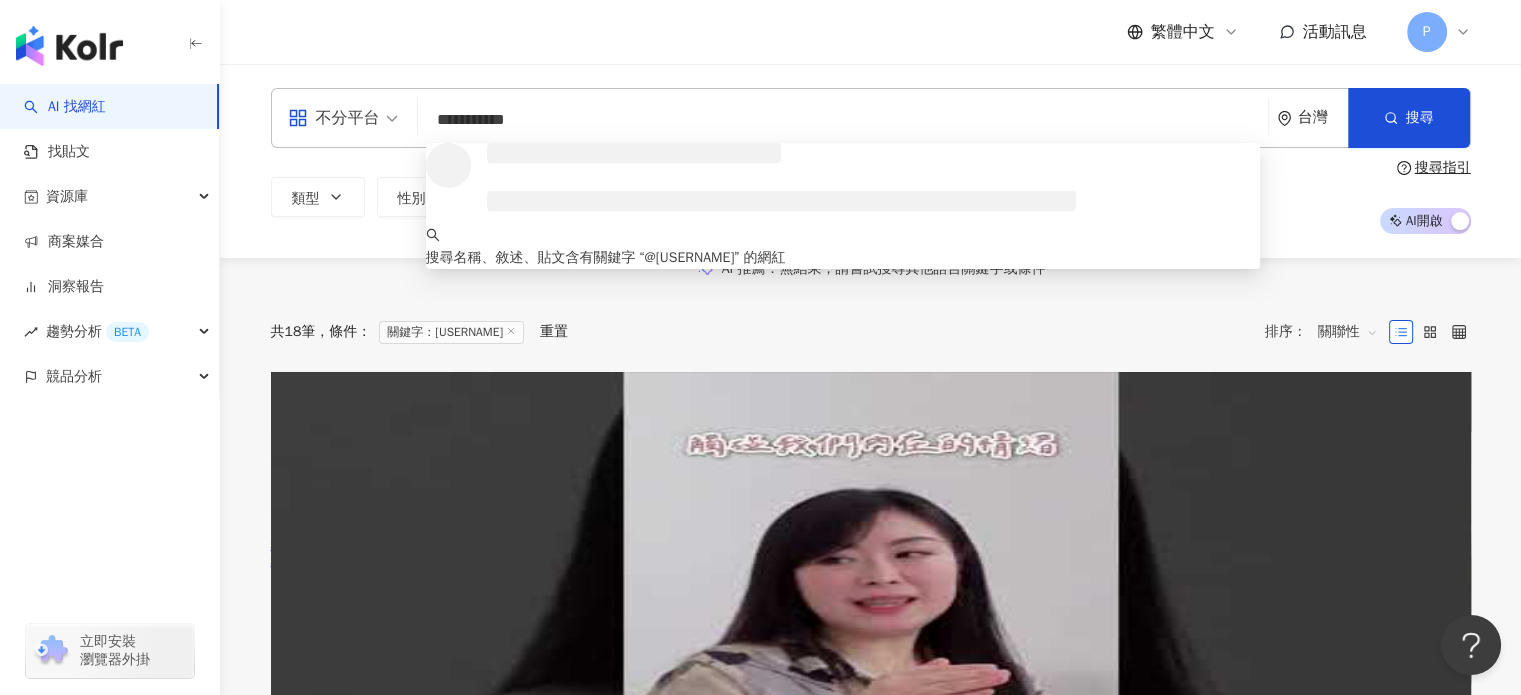 click on "**********" at bounding box center [843, 120] 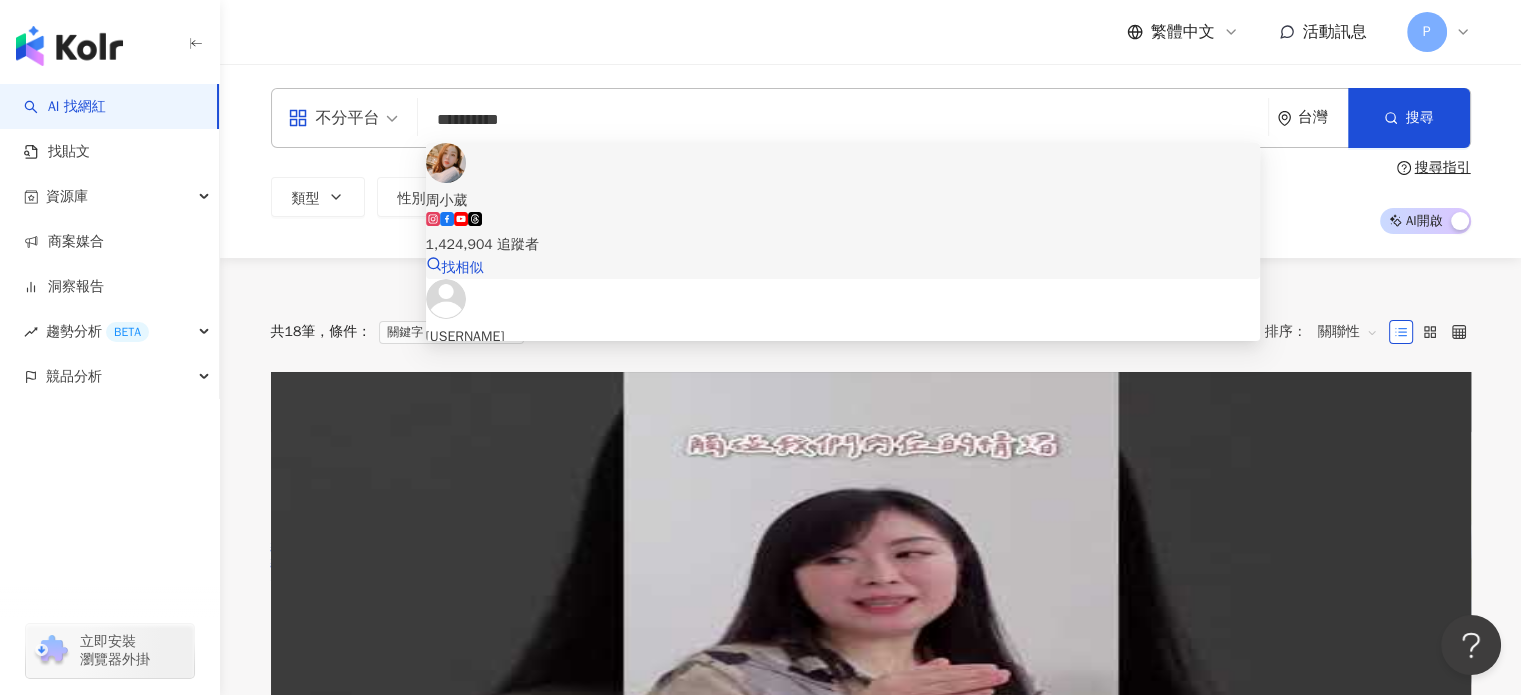 click on "周小葳" at bounding box center [843, 201] 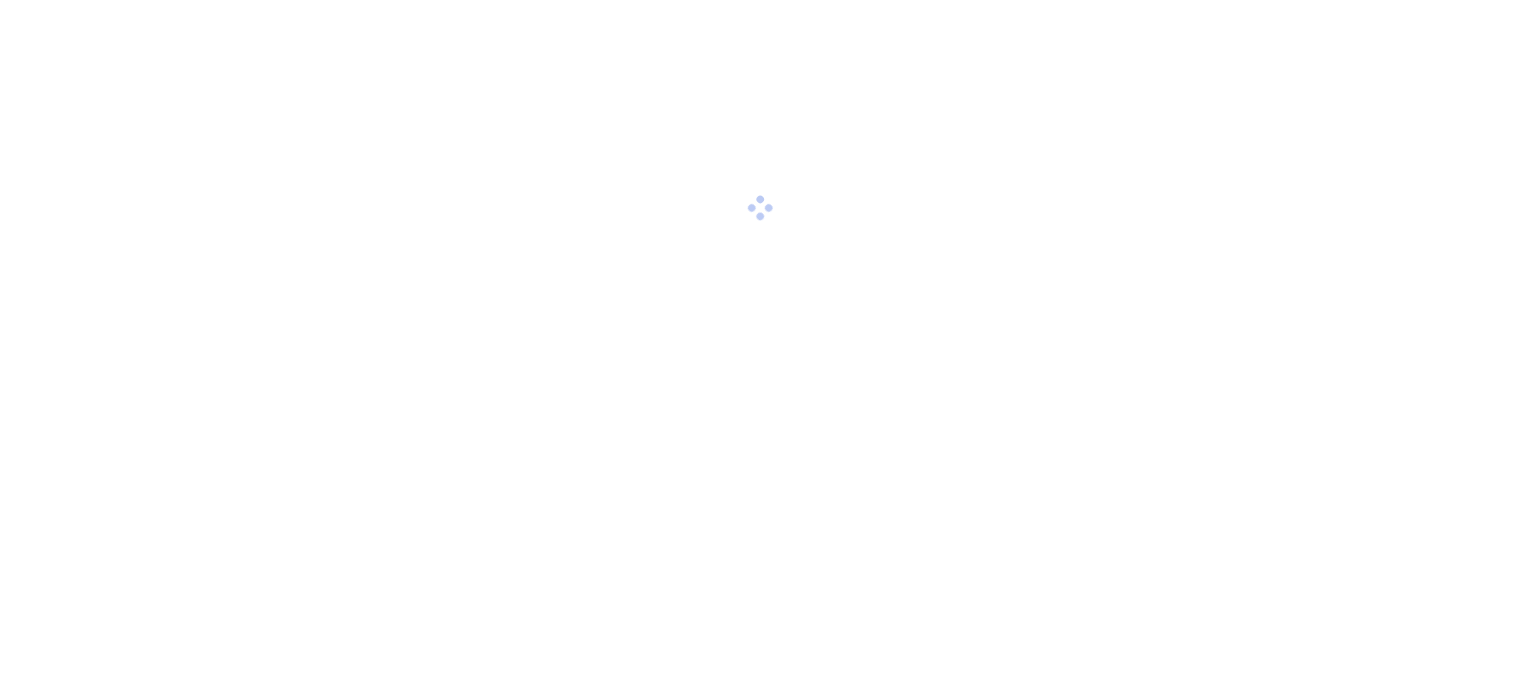 scroll, scrollTop: 0, scrollLeft: 0, axis: both 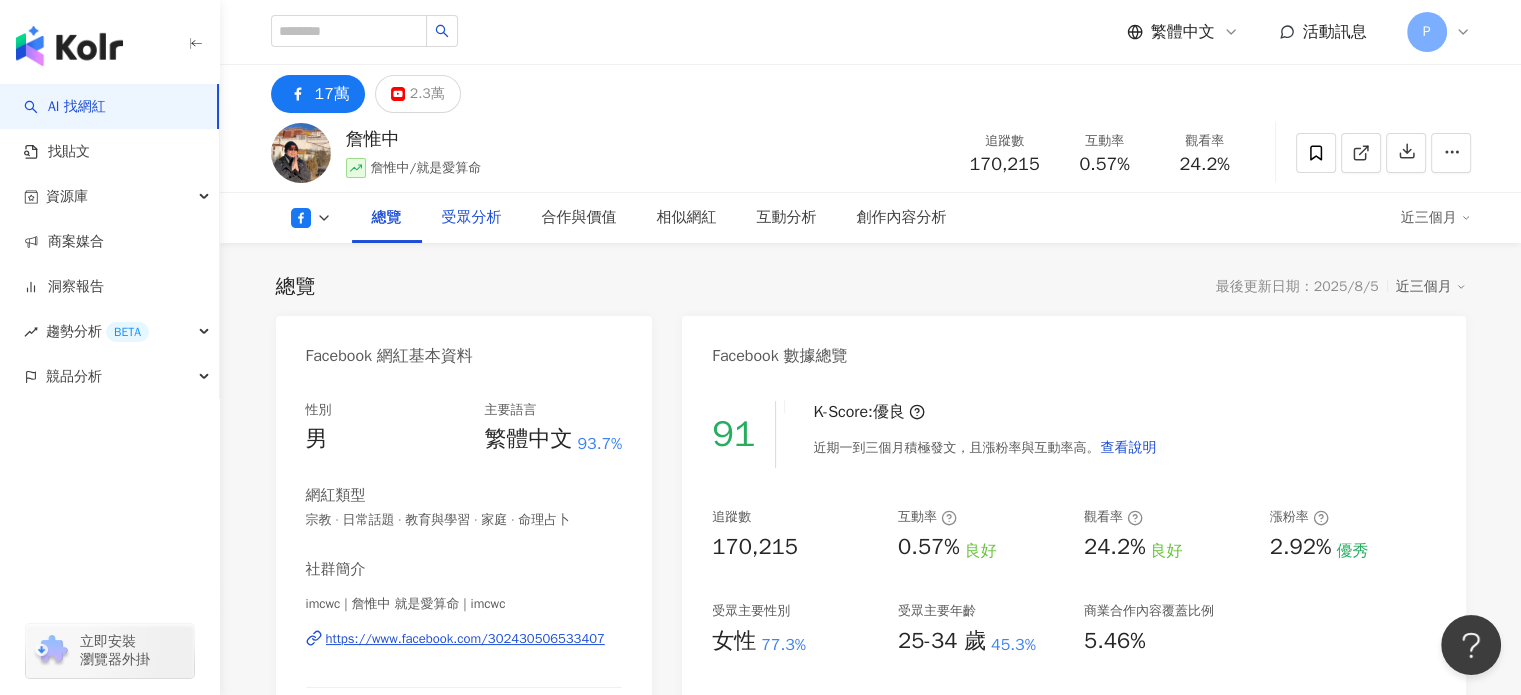 click on "受眾分析" at bounding box center (472, 218) 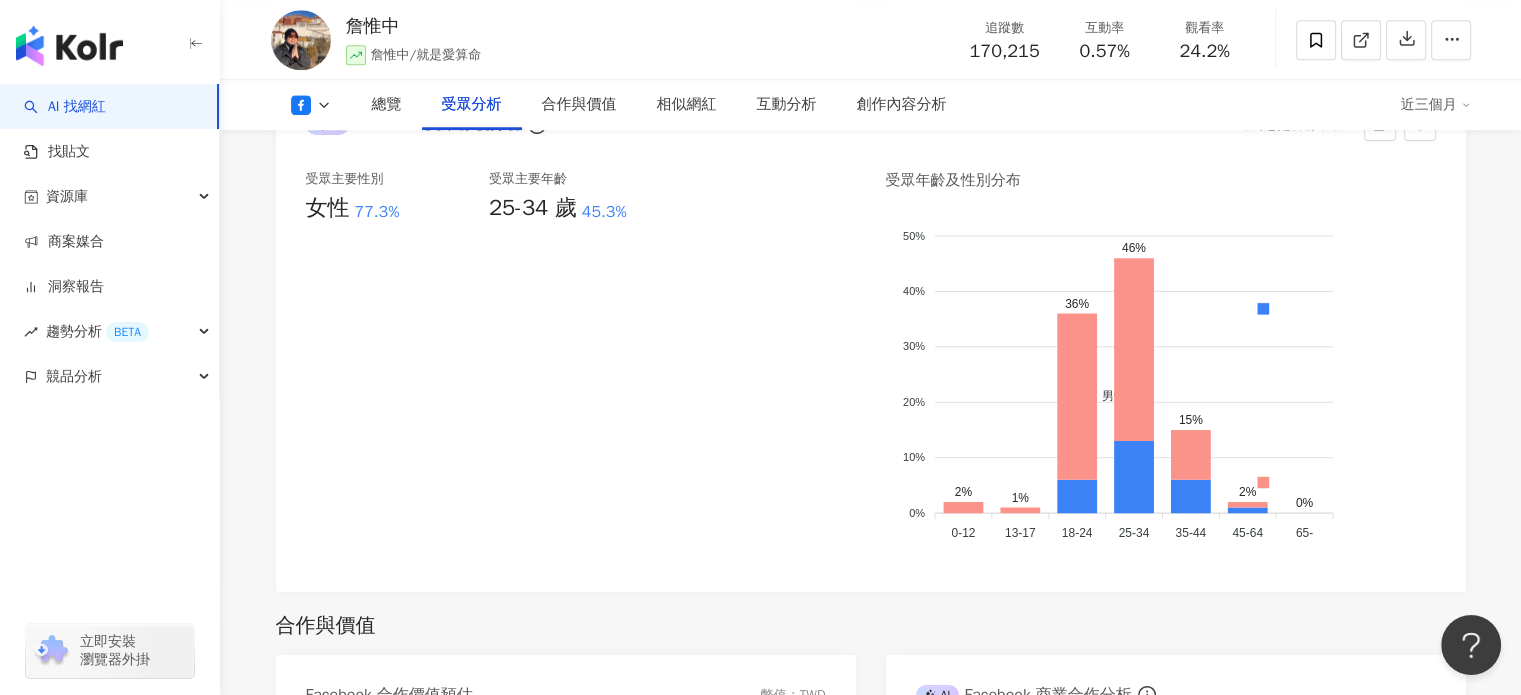 scroll, scrollTop: 1817, scrollLeft: 0, axis: vertical 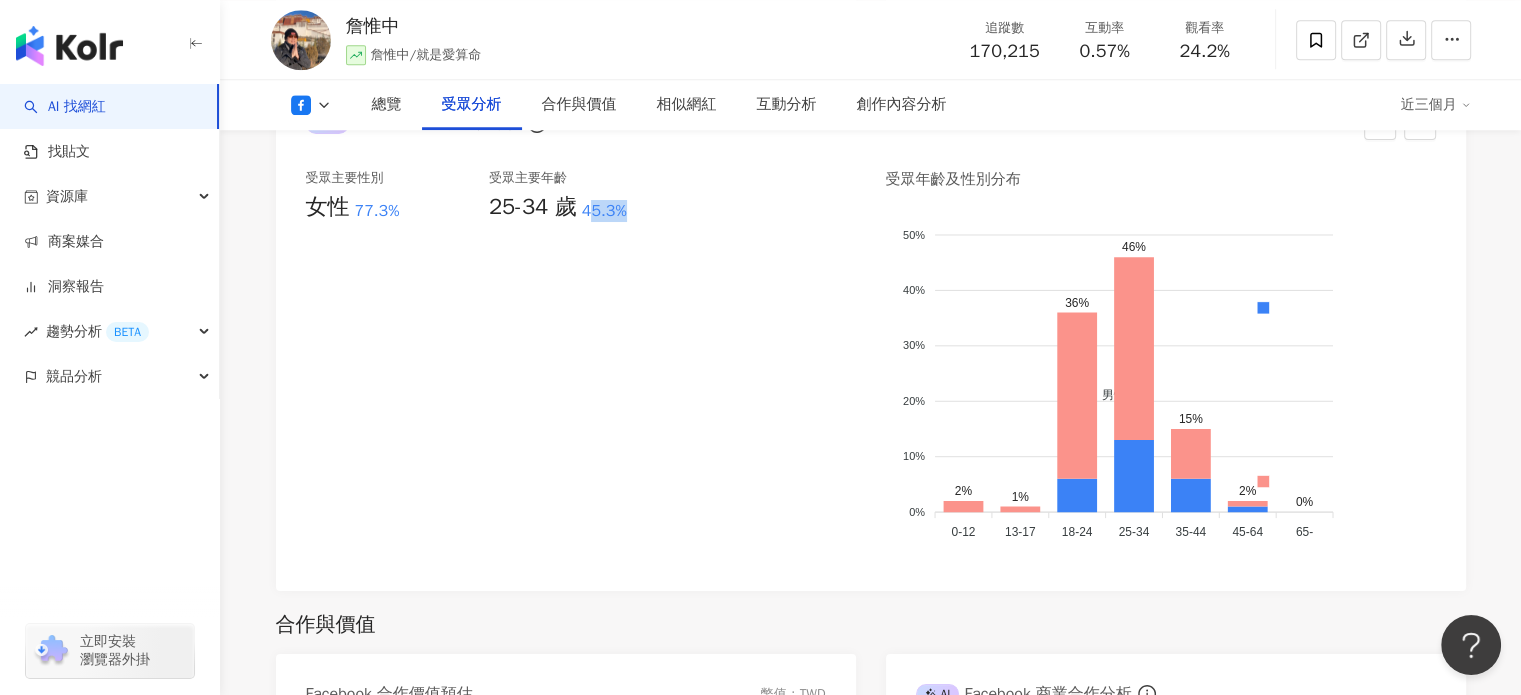 drag, startPoint x: 588, startPoint y: 207, endPoint x: 632, endPoint y: 209, distance: 44.04543 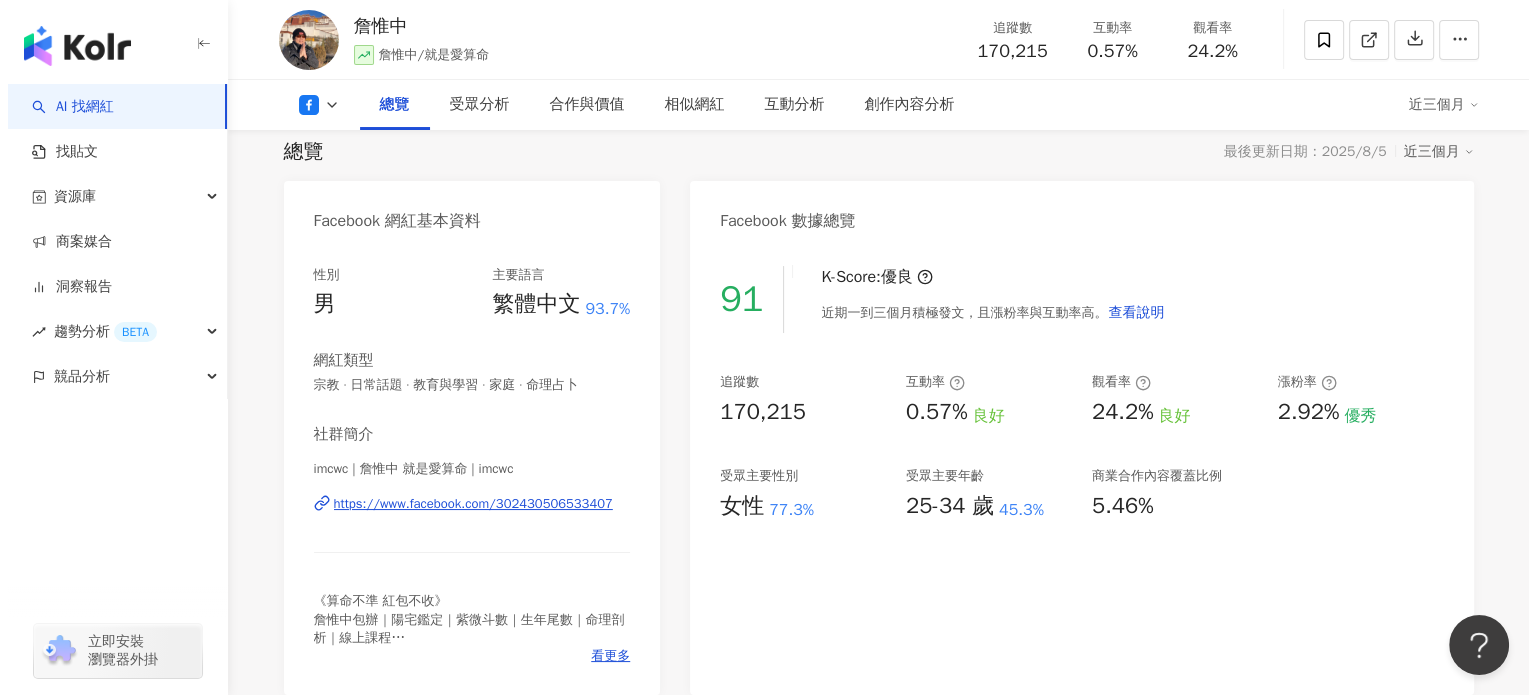 scroll, scrollTop: 17, scrollLeft: 0, axis: vertical 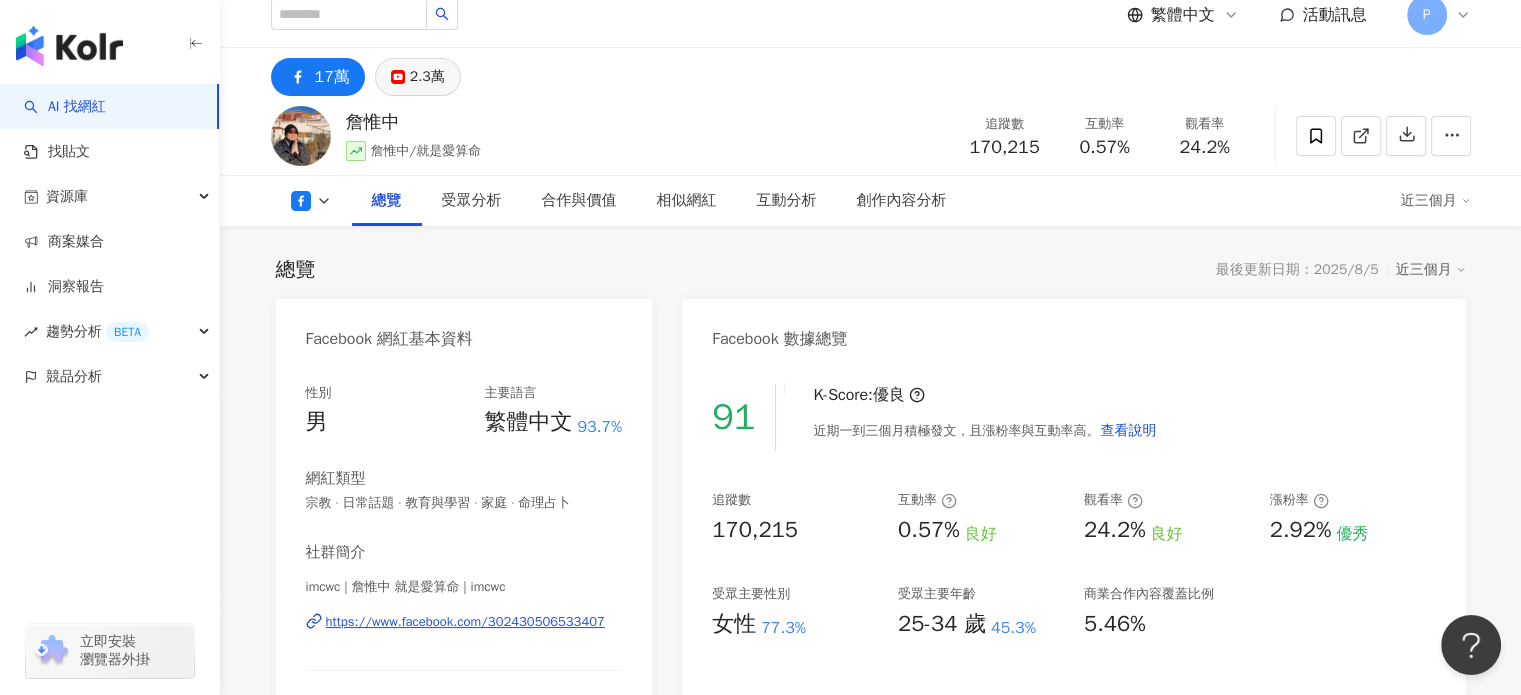 click on "2.3萬" at bounding box center [427, 77] 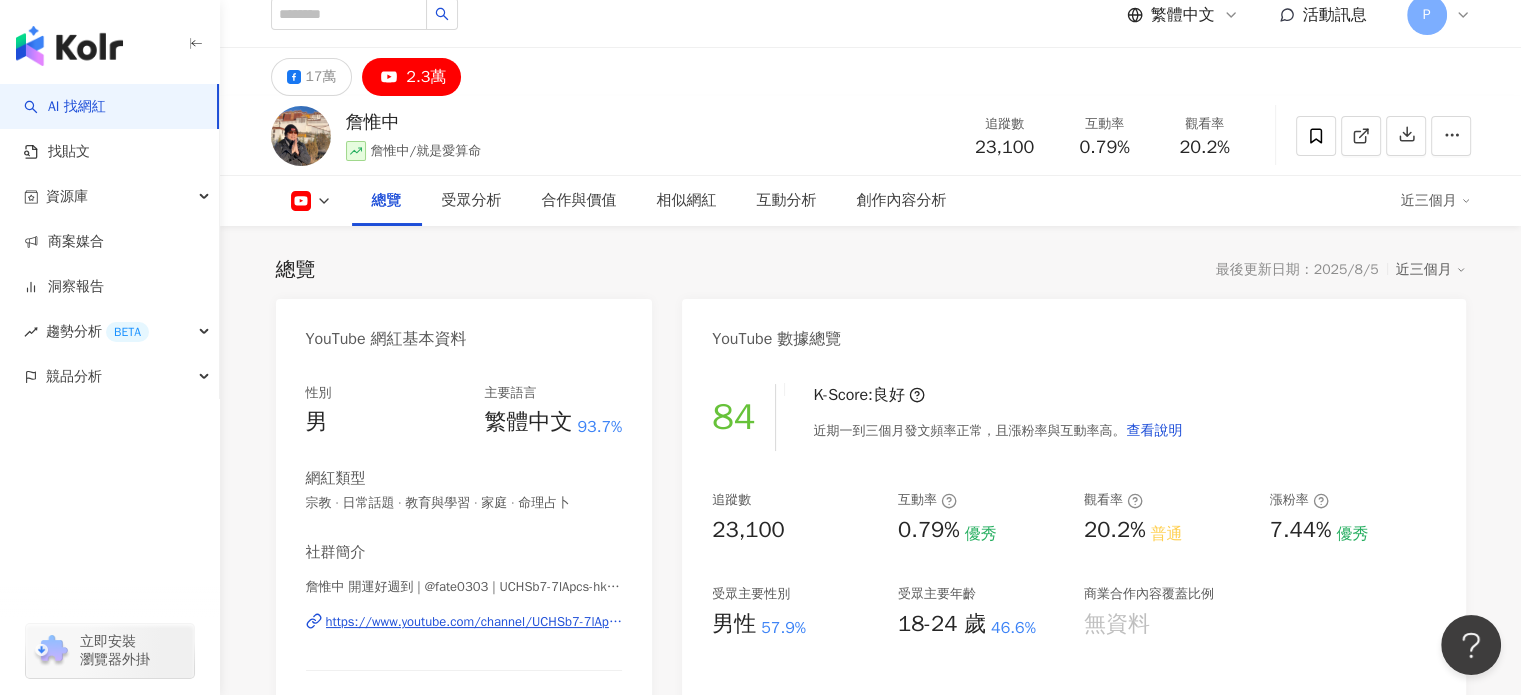 click on "2.3萬" at bounding box center [426, 77] 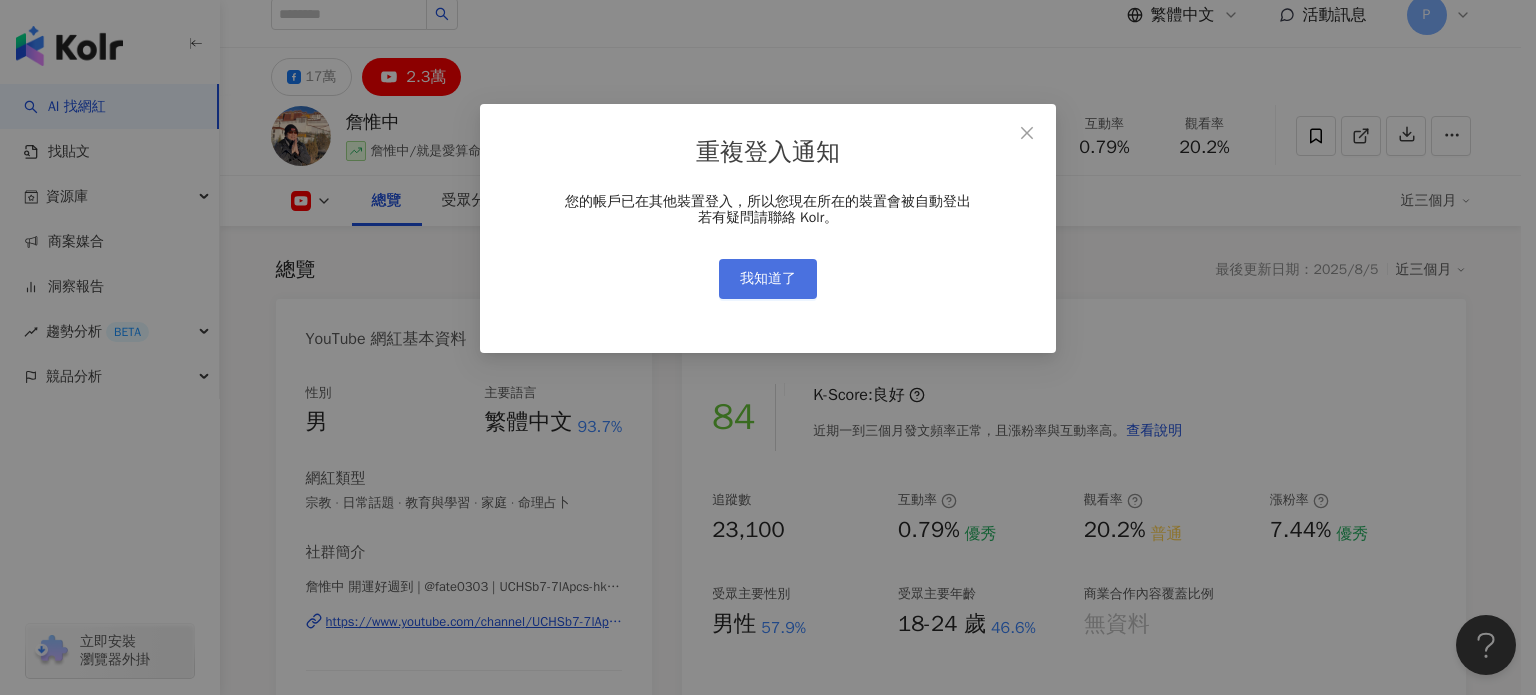 click on "我知道了" at bounding box center (768, 279) 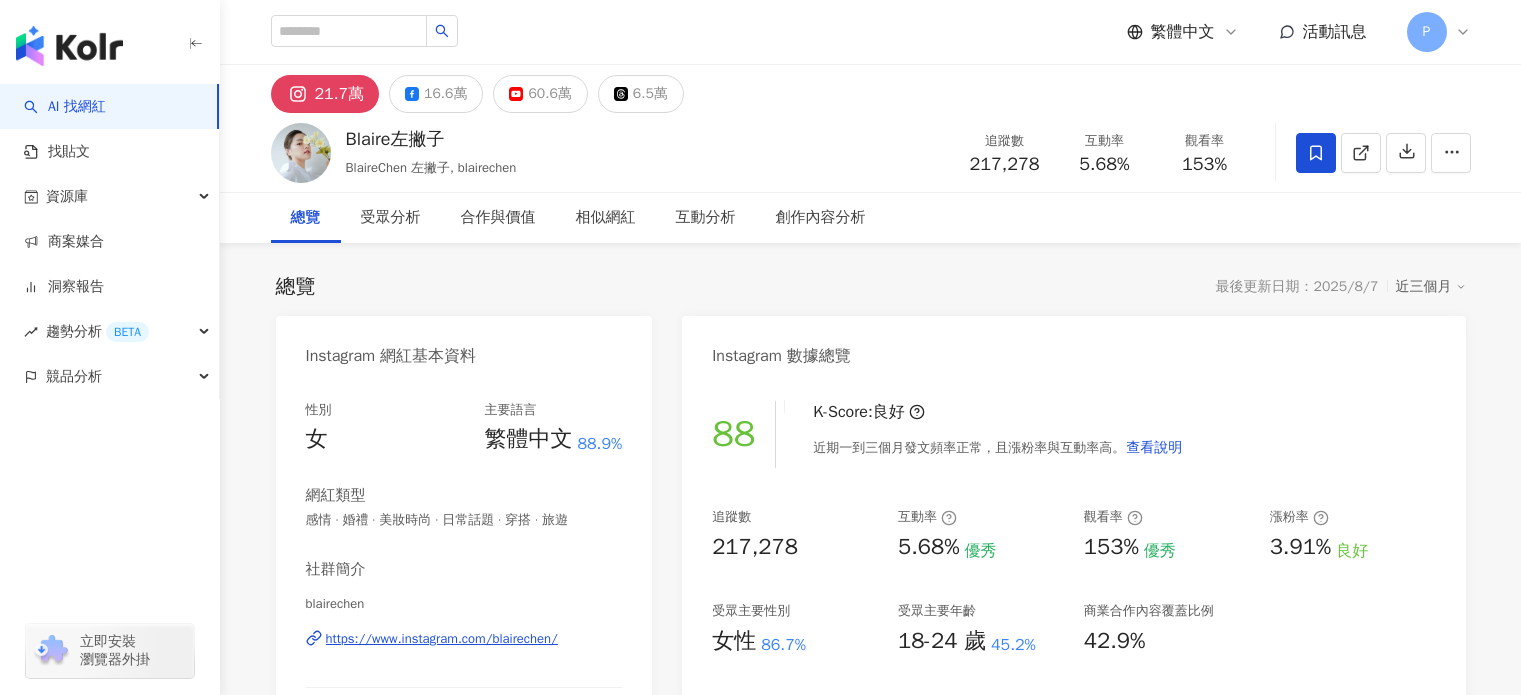 scroll, scrollTop: 0, scrollLeft: 0, axis: both 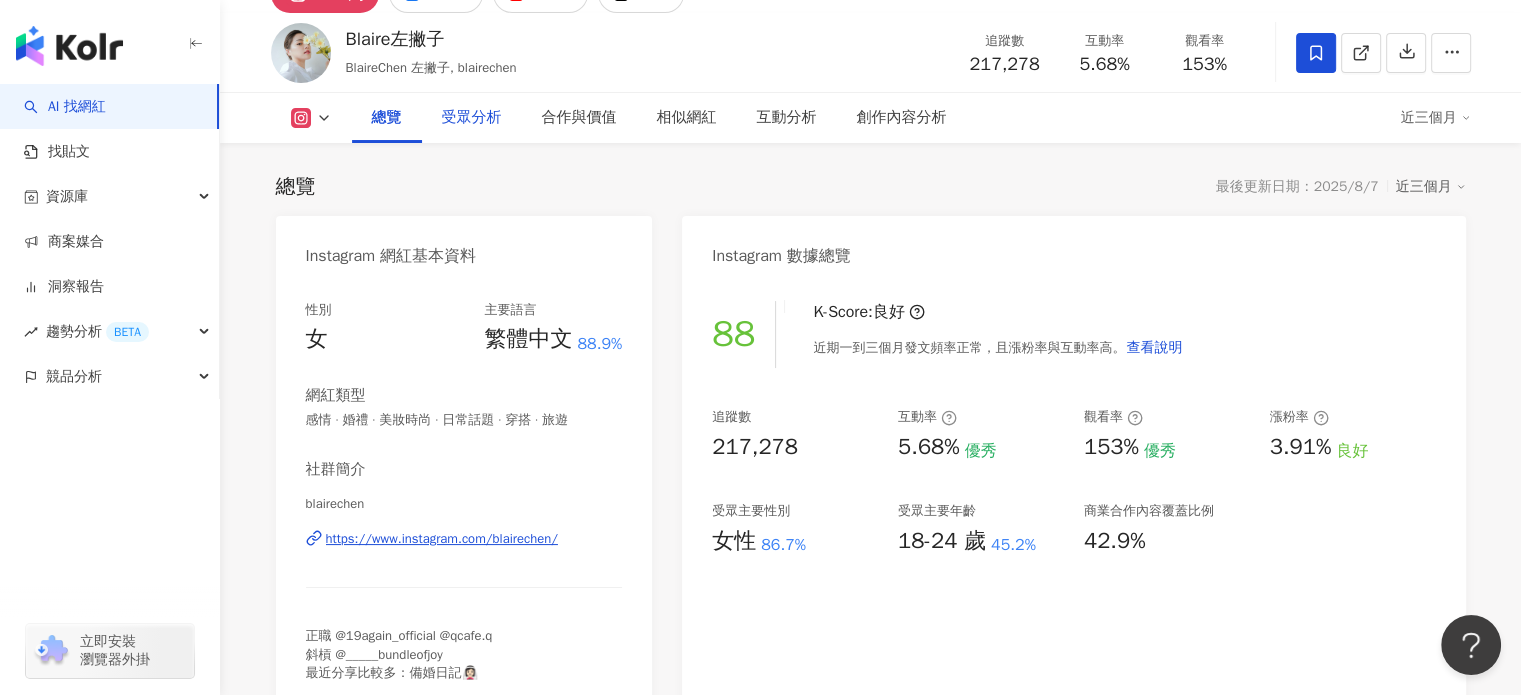 click on "受眾分析" at bounding box center [472, 118] 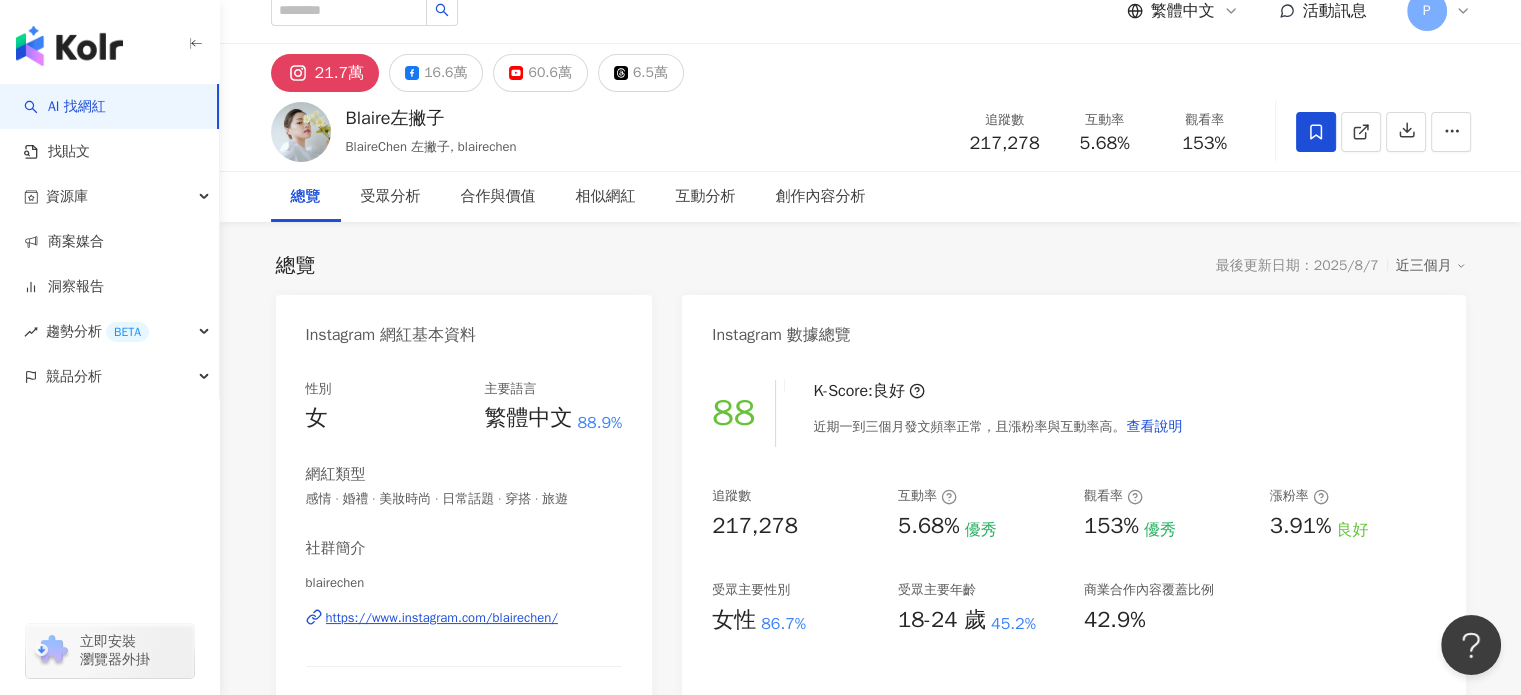 scroll, scrollTop: 0, scrollLeft: 0, axis: both 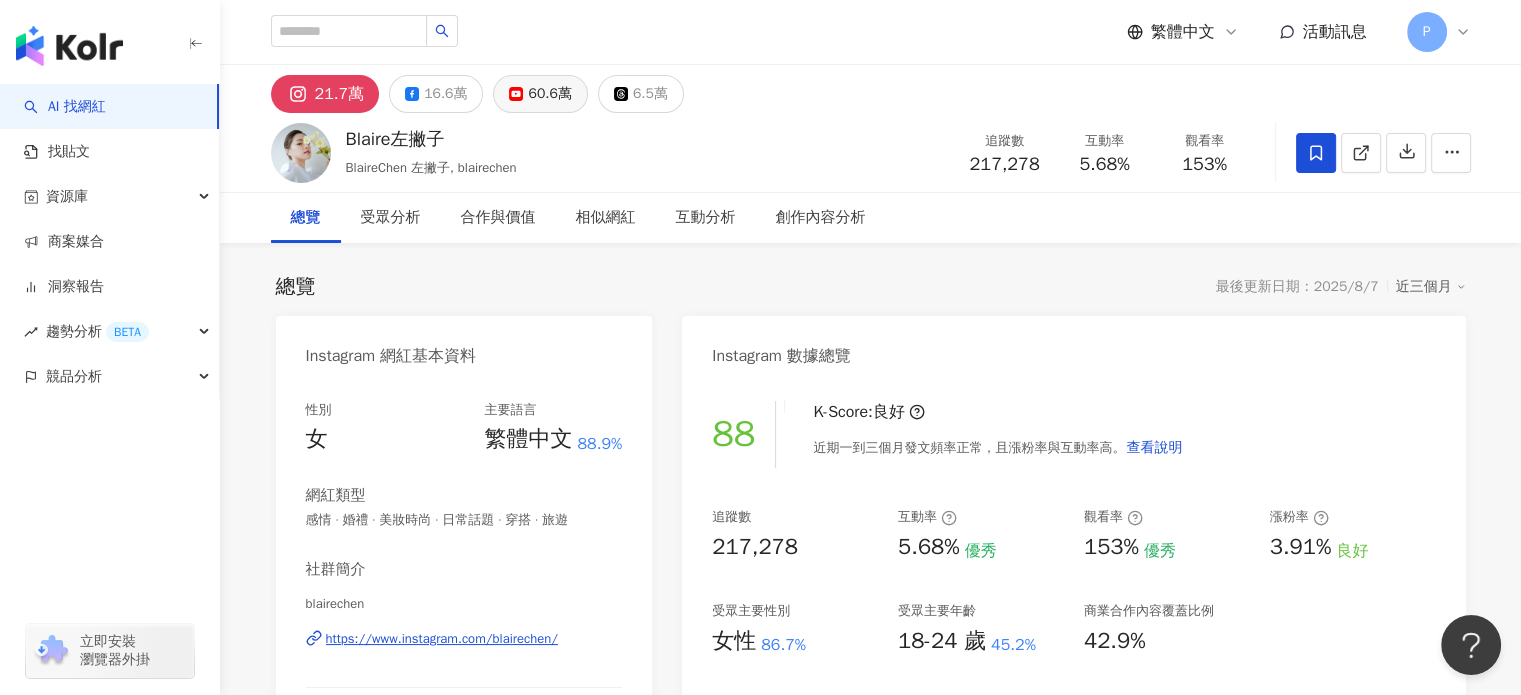 click 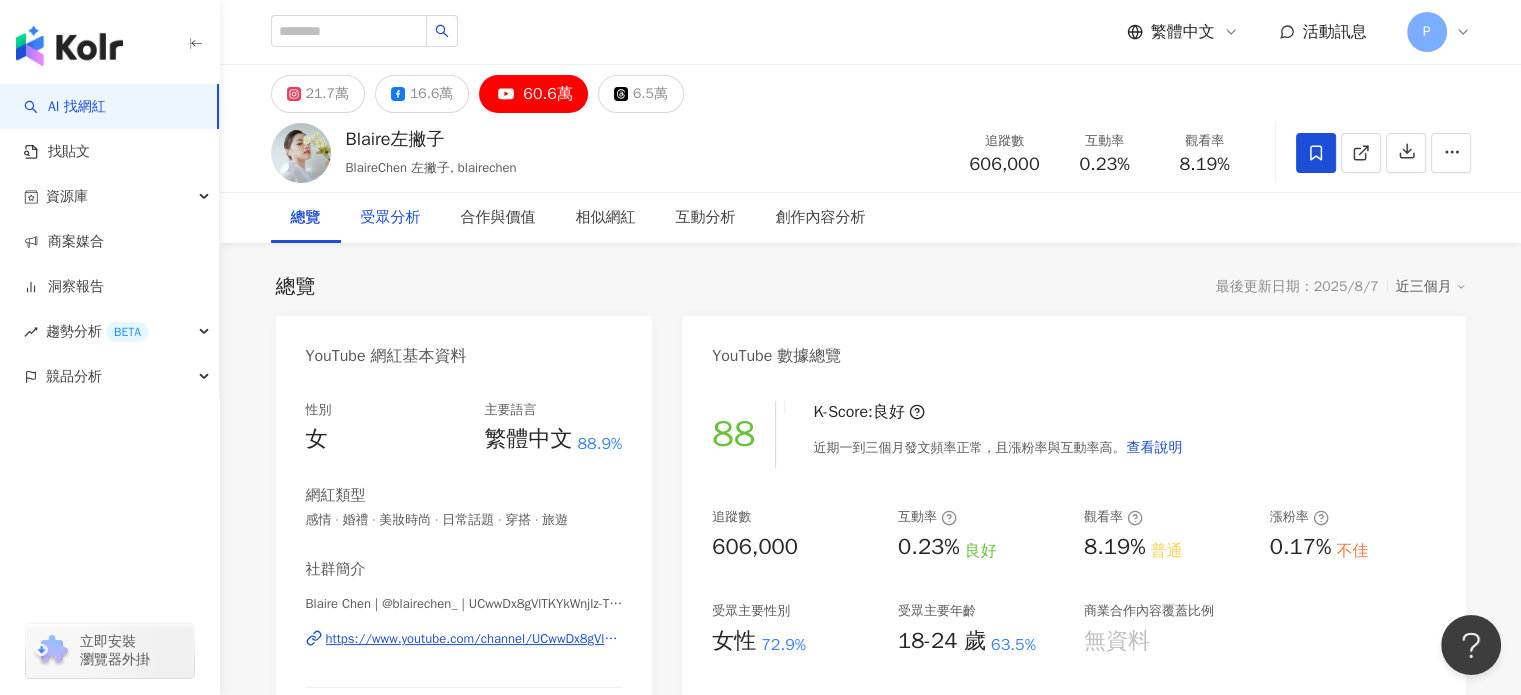 click on "受眾分析" at bounding box center [391, 218] 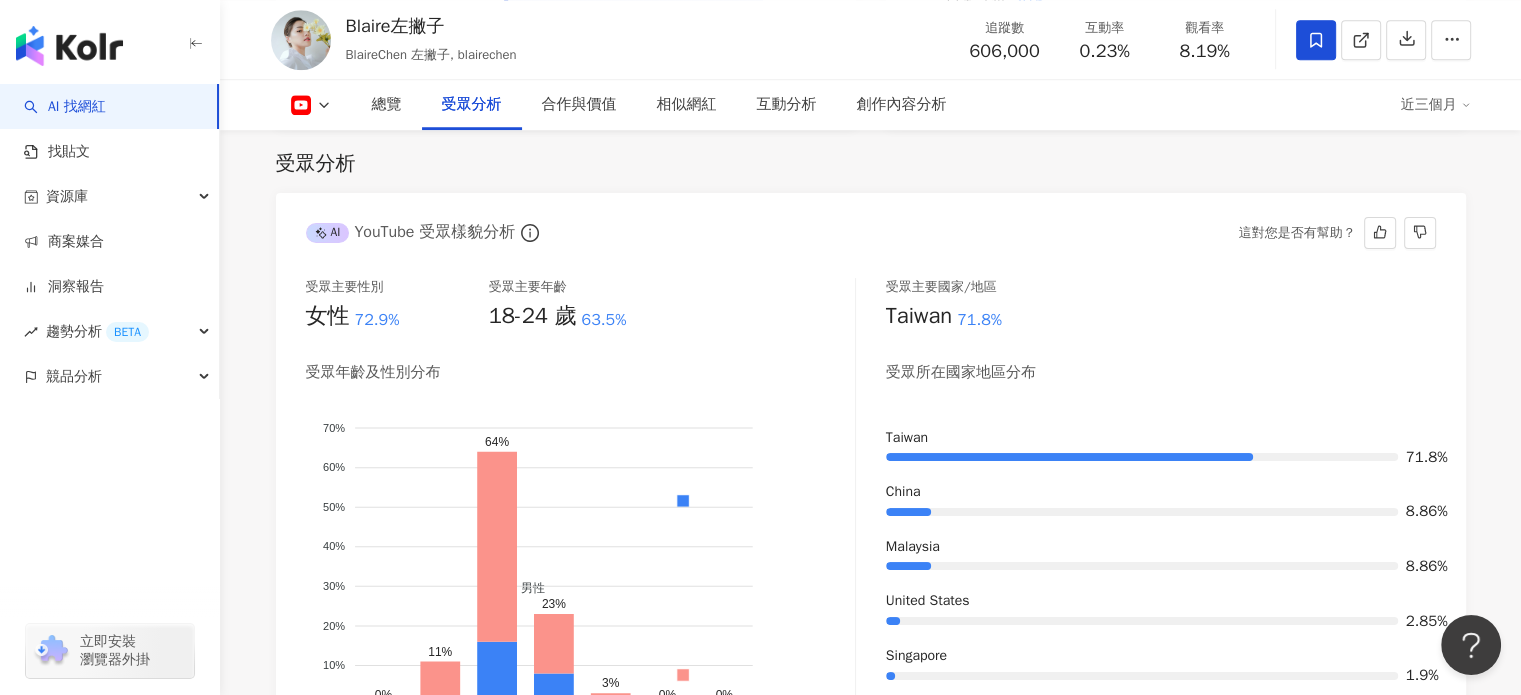 scroll, scrollTop: 1732, scrollLeft: 0, axis: vertical 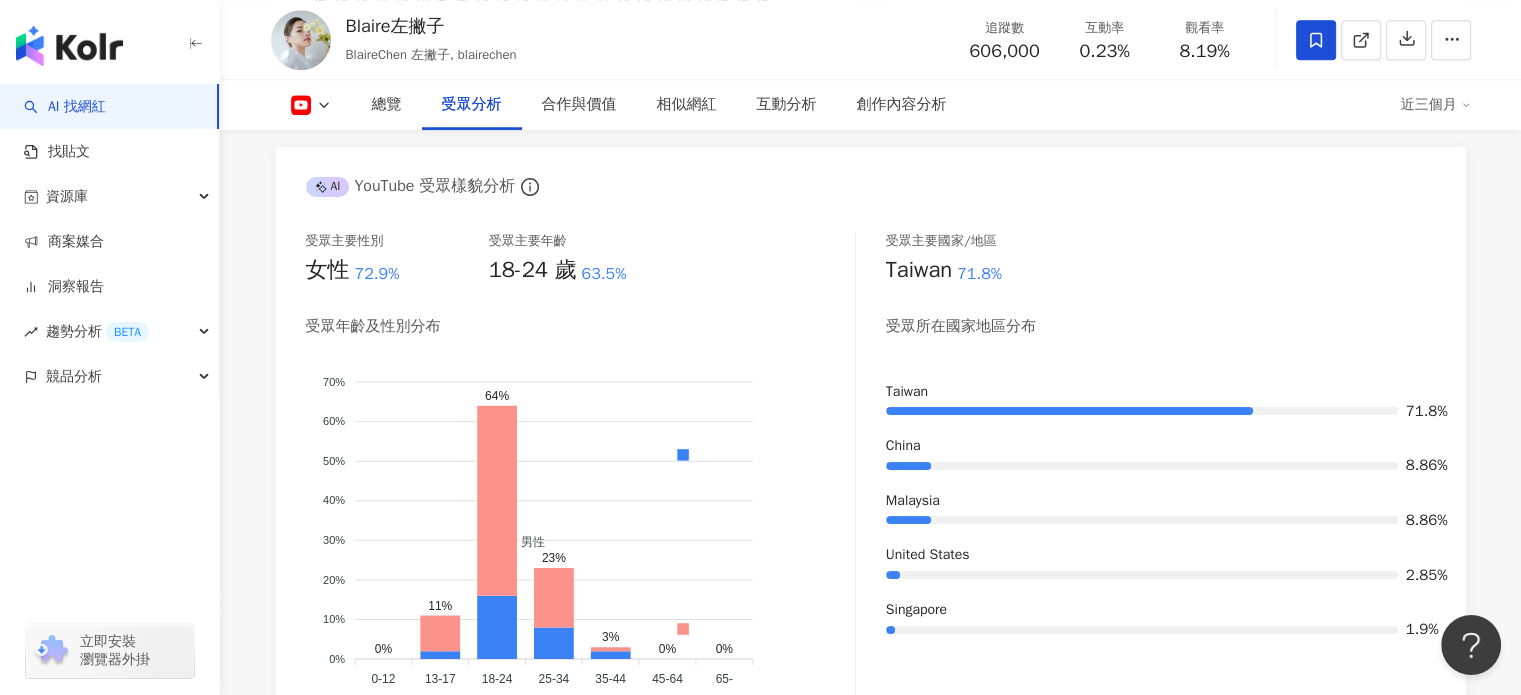 click 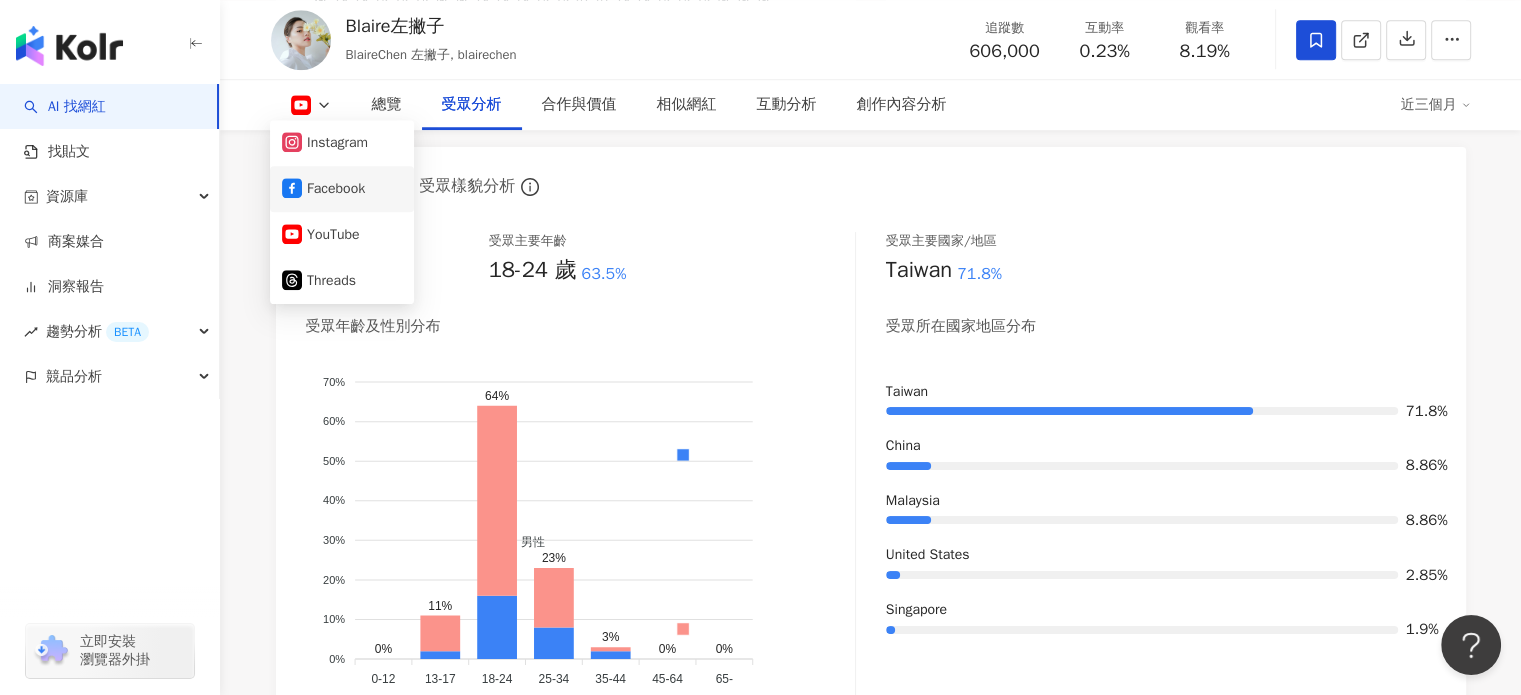 click on "Facebook" at bounding box center (342, 189) 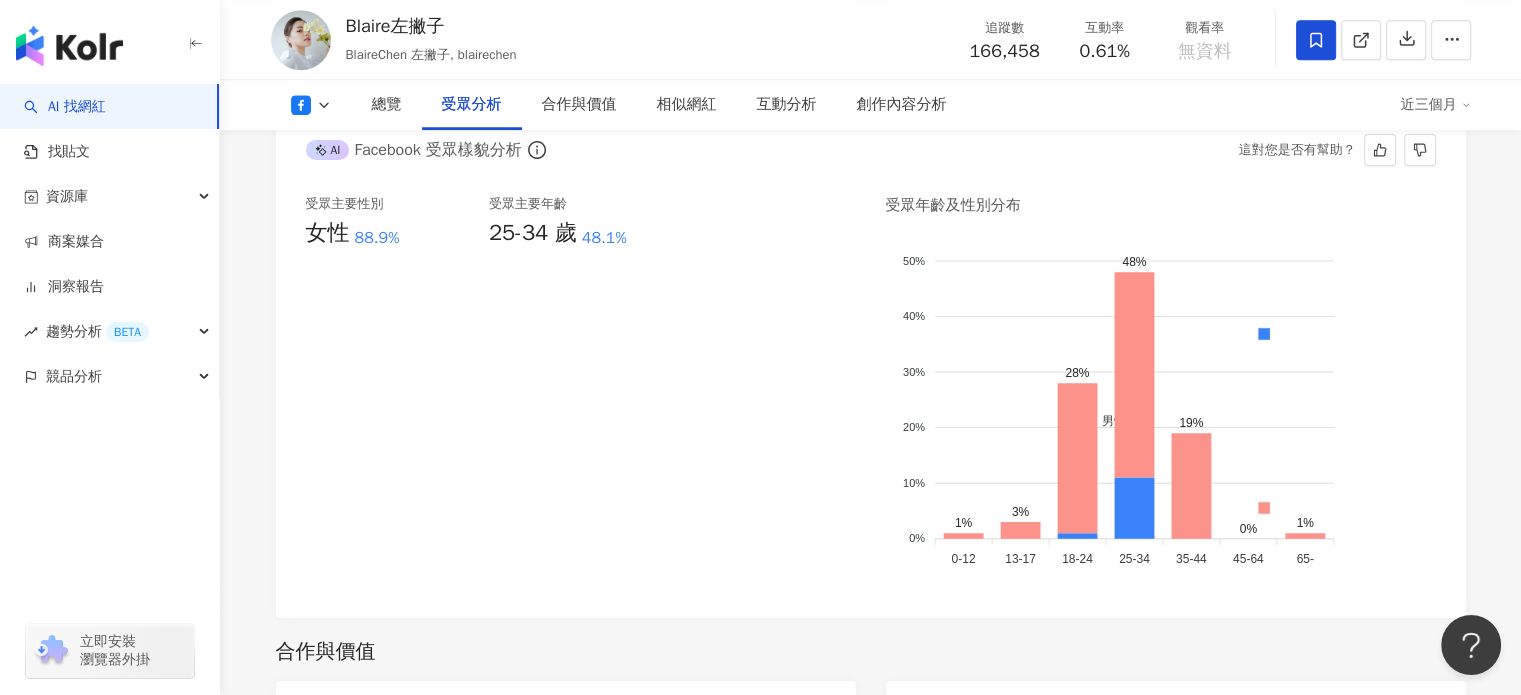 scroll, scrollTop: 1696, scrollLeft: 0, axis: vertical 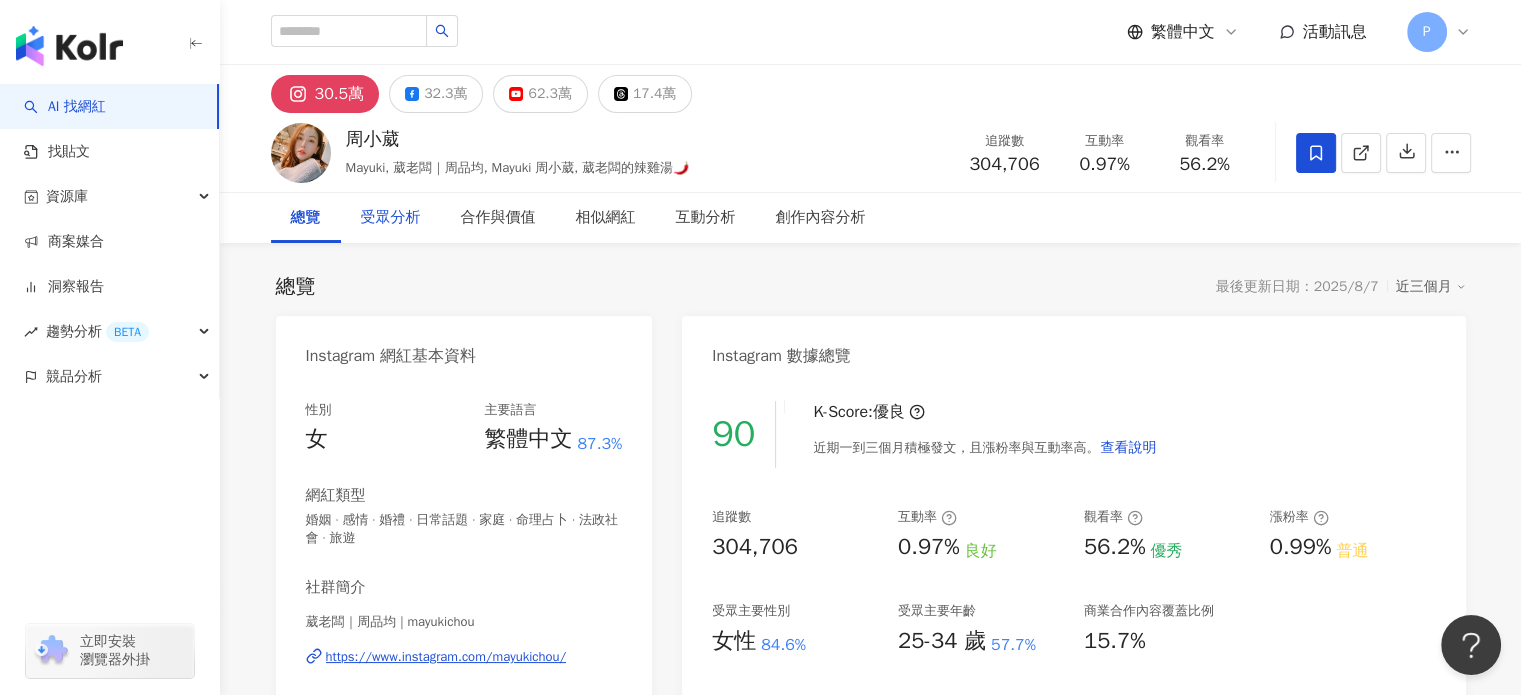 click on "受眾分析" at bounding box center (391, 218) 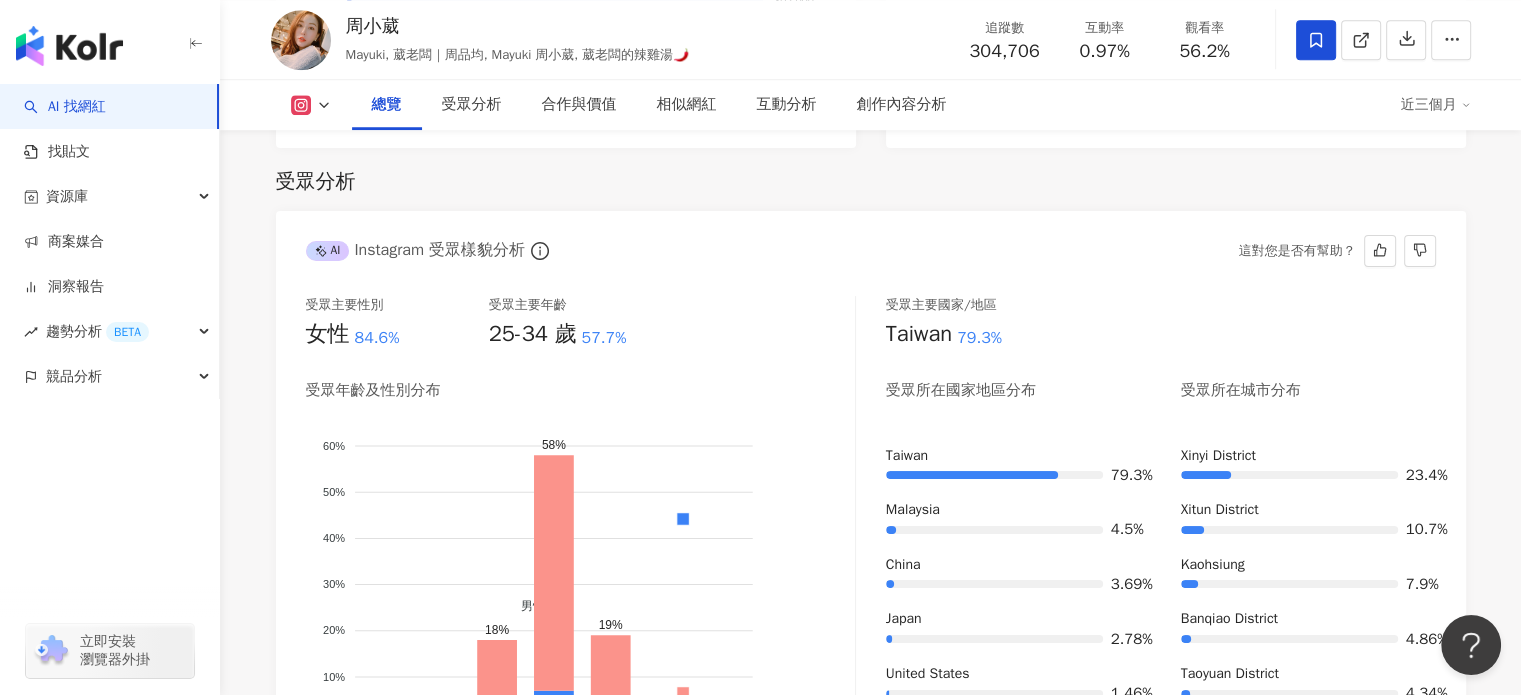 scroll, scrollTop: 1808, scrollLeft: 0, axis: vertical 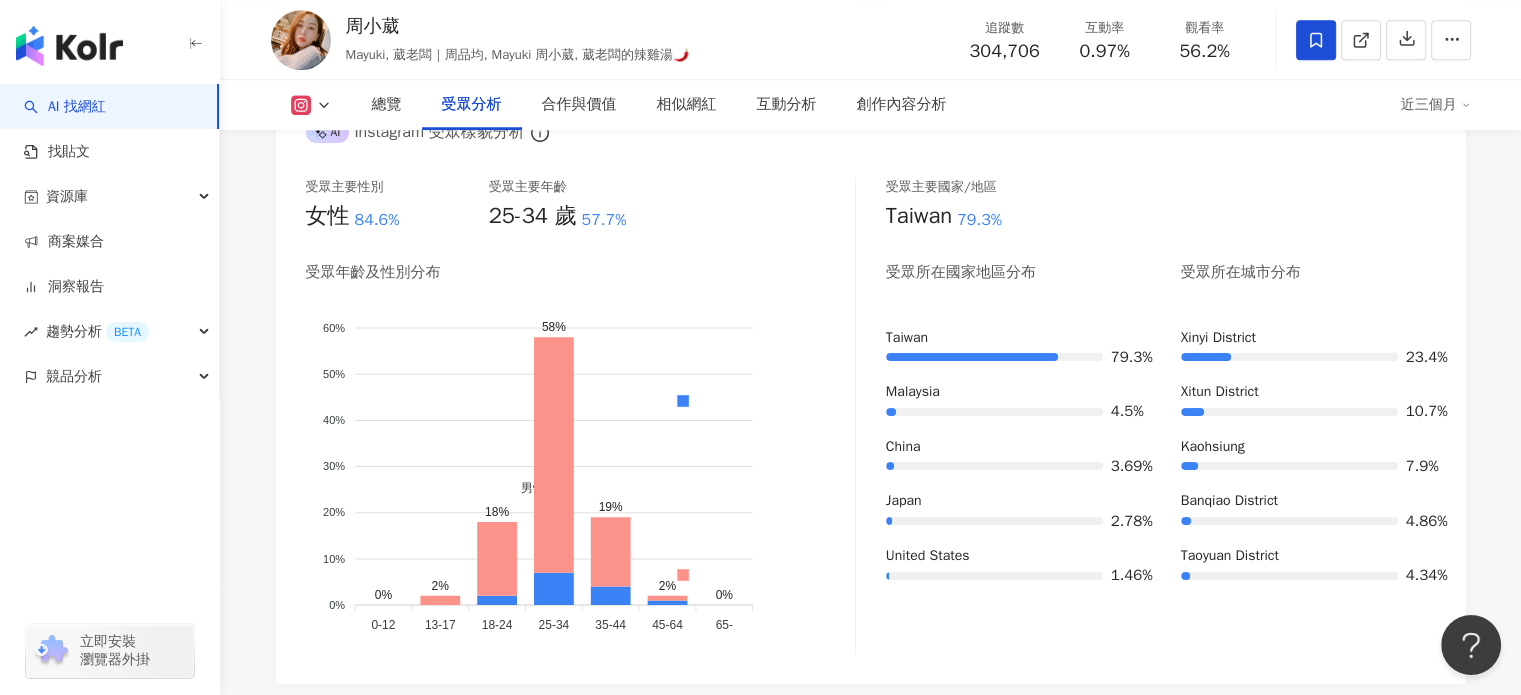 click 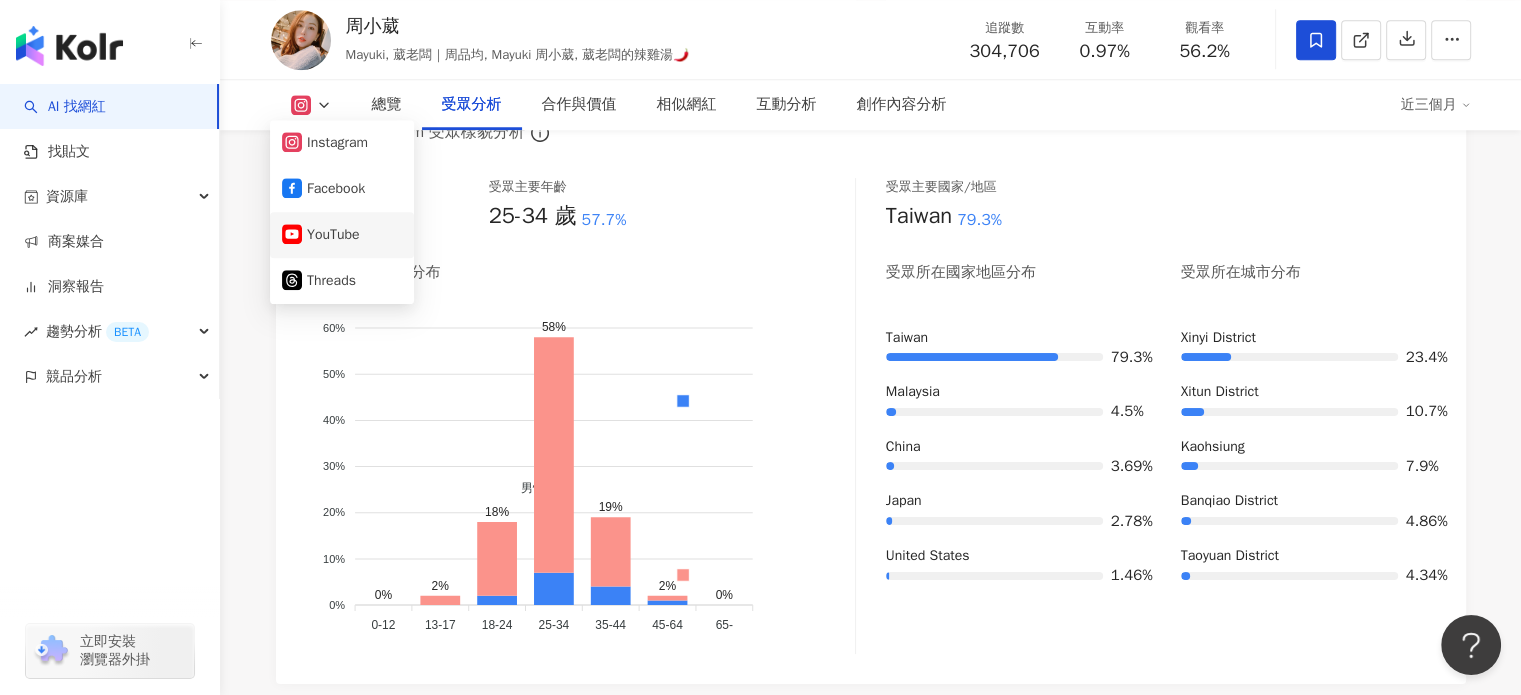 click on "YouTube" at bounding box center [342, 235] 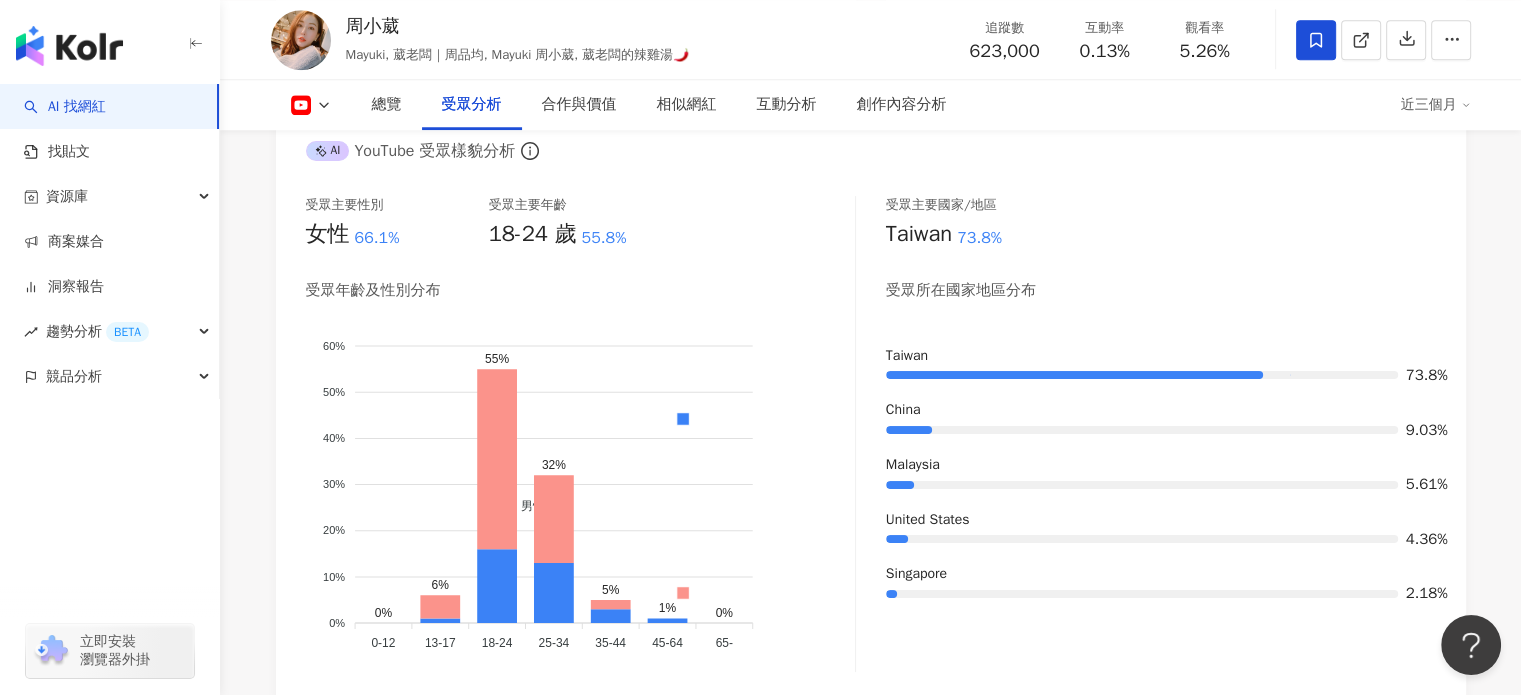 scroll, scrollTop: 1827, scrollLeft: 0, axis: vertical 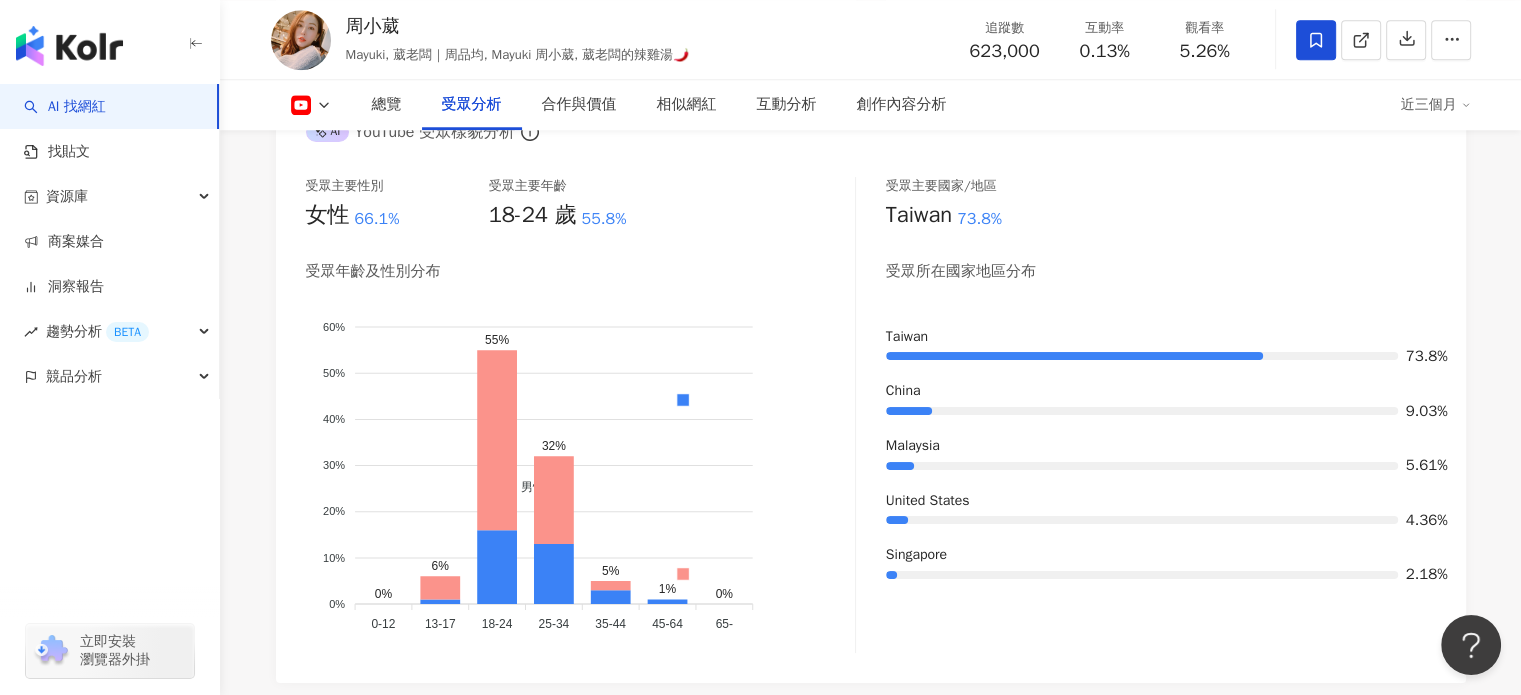 click 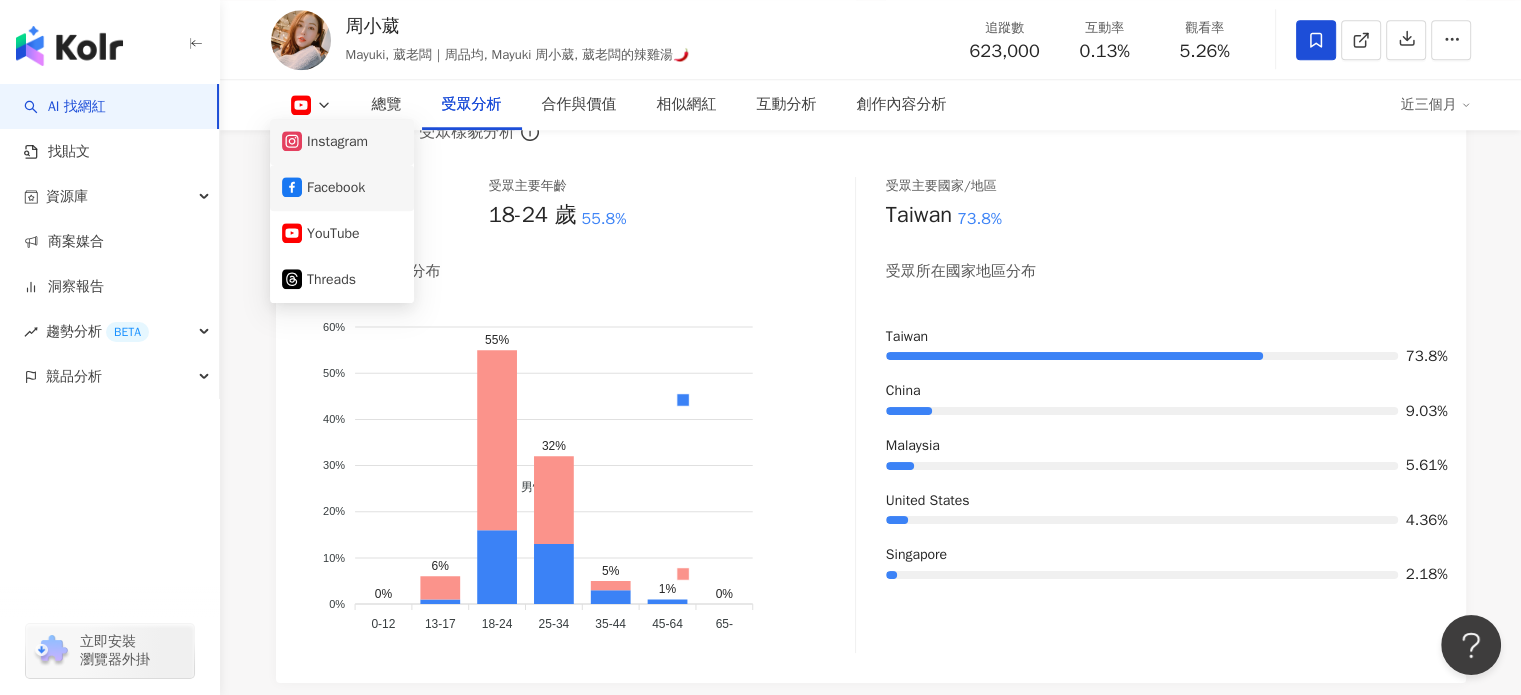 click on "Facebook" at bounding box center [342, 188] 